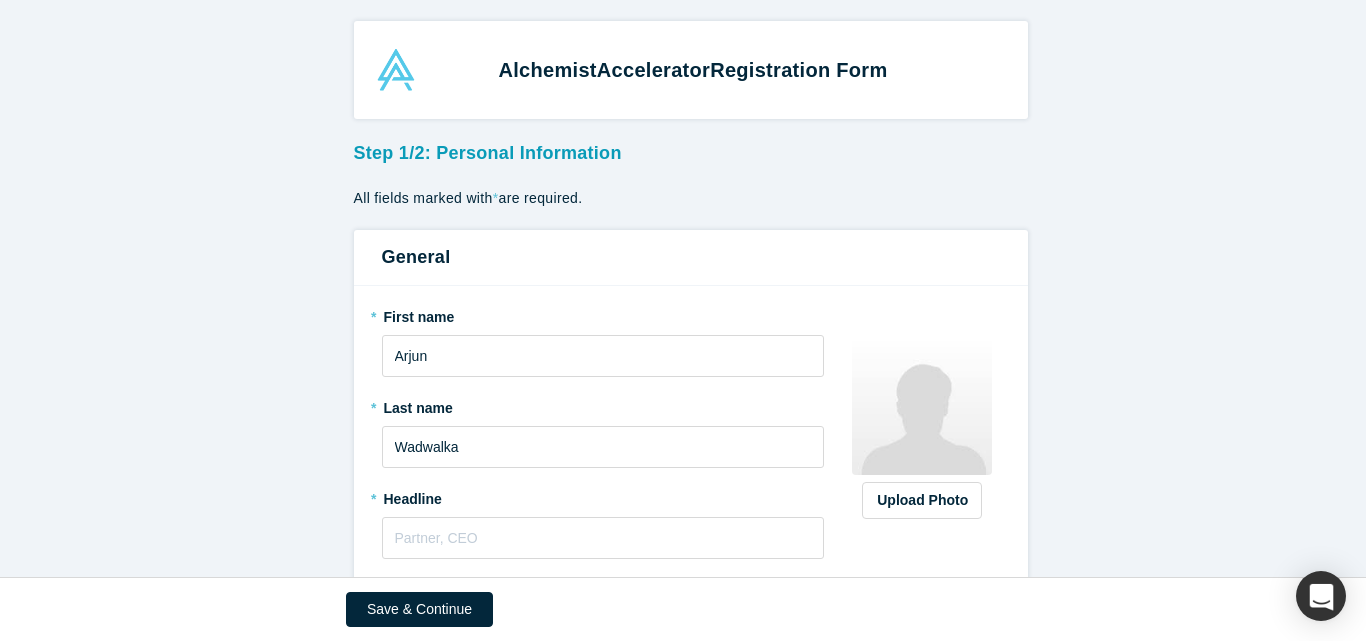 scroll, scrollTop: 0, scrollLeft: 0, axis: both 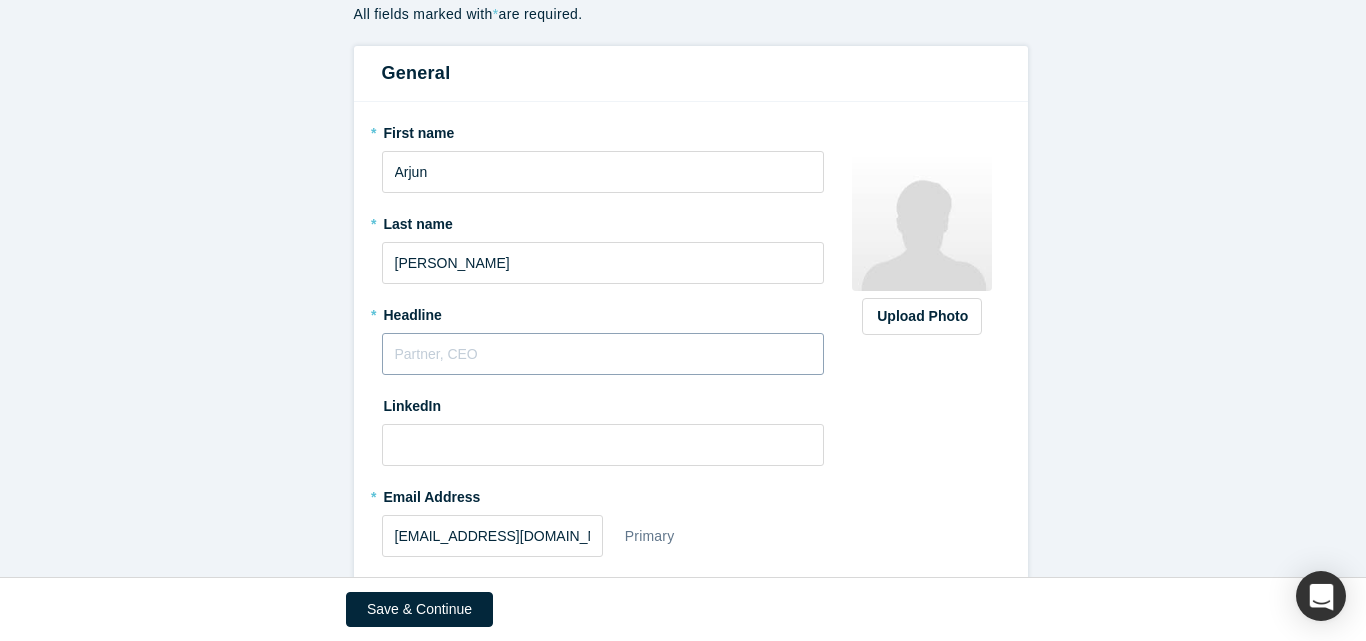 type on "[PERSON_NAME]" 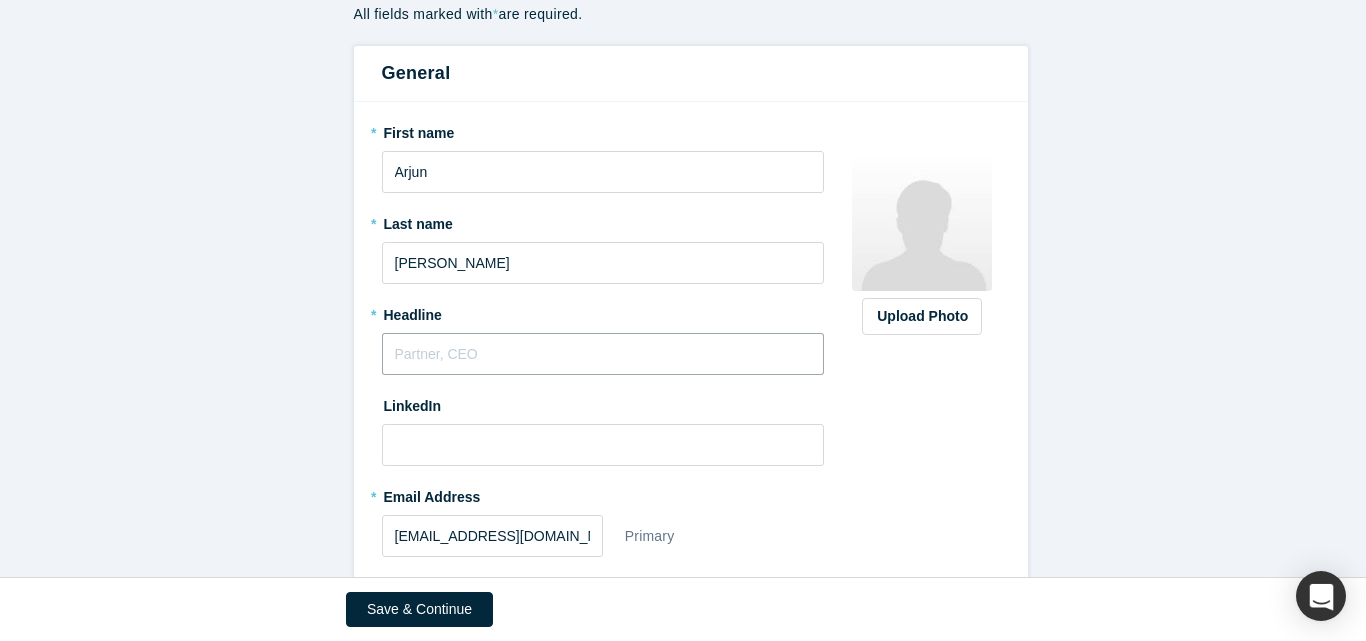 click at bounding box center [603, 354] 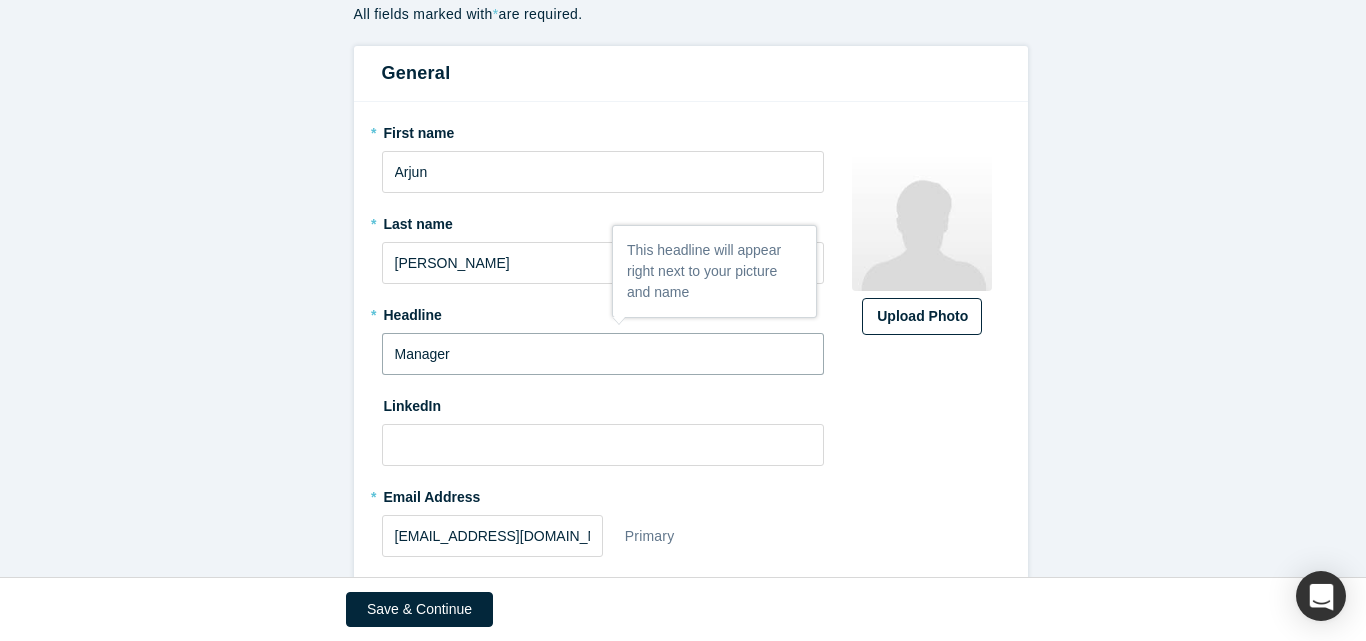 type on "Manager" 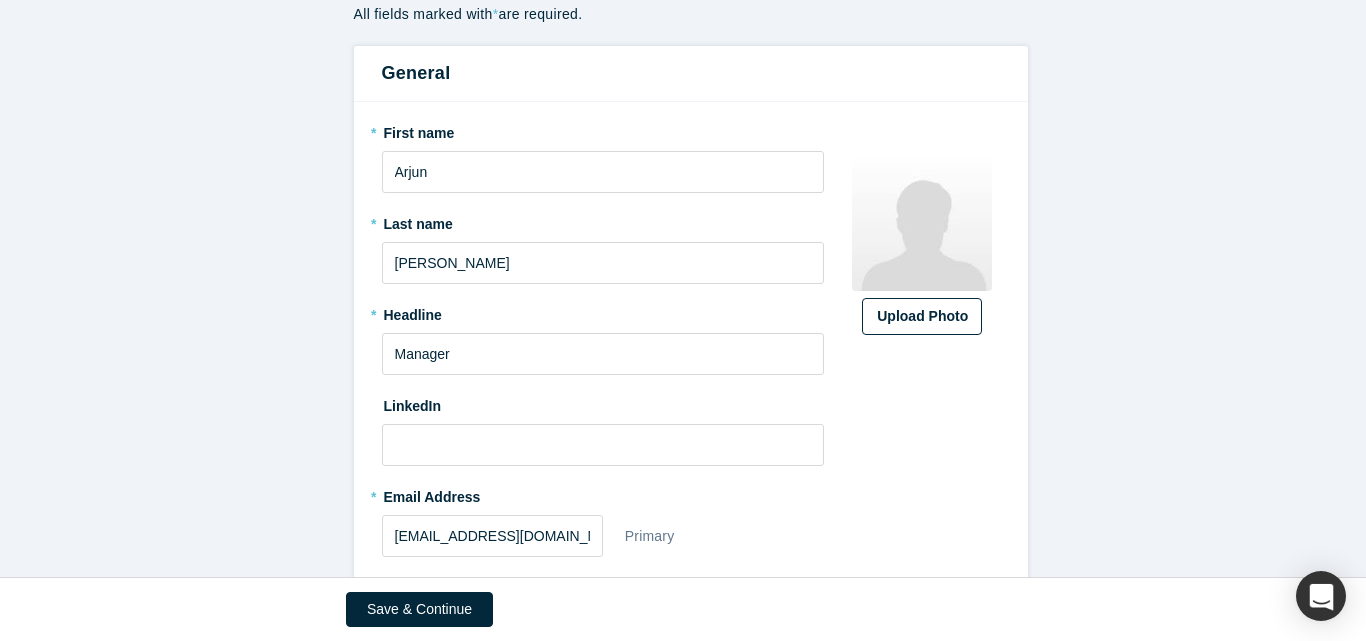 click on "Upload Photo" at bounding box center (922, 316) 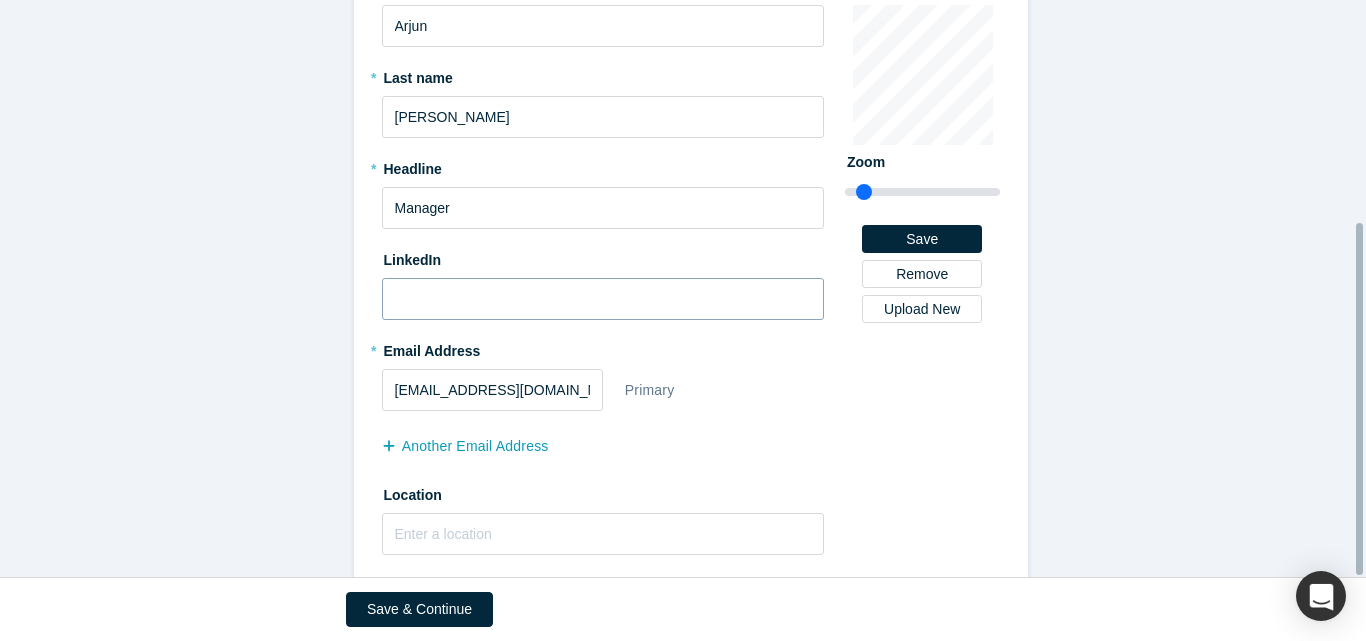 scroll, scrollTop: 364, scrollLeft: 0, axis: vertical 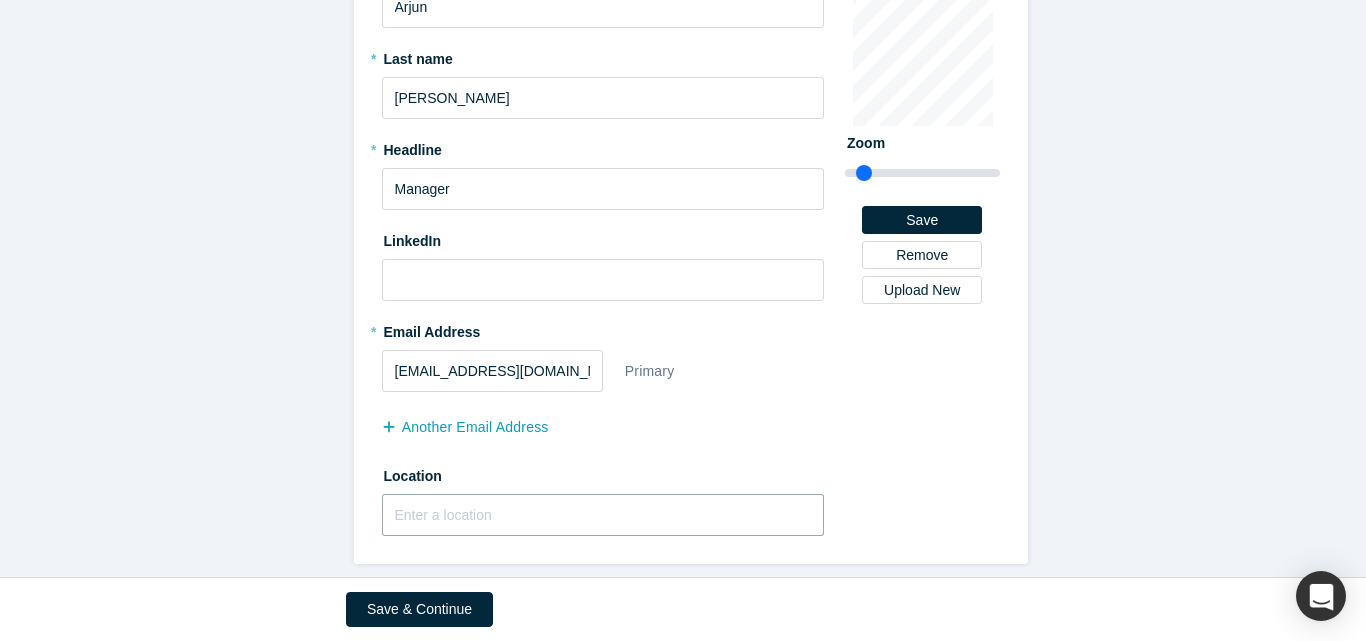 click at bounding box center [603, 515] 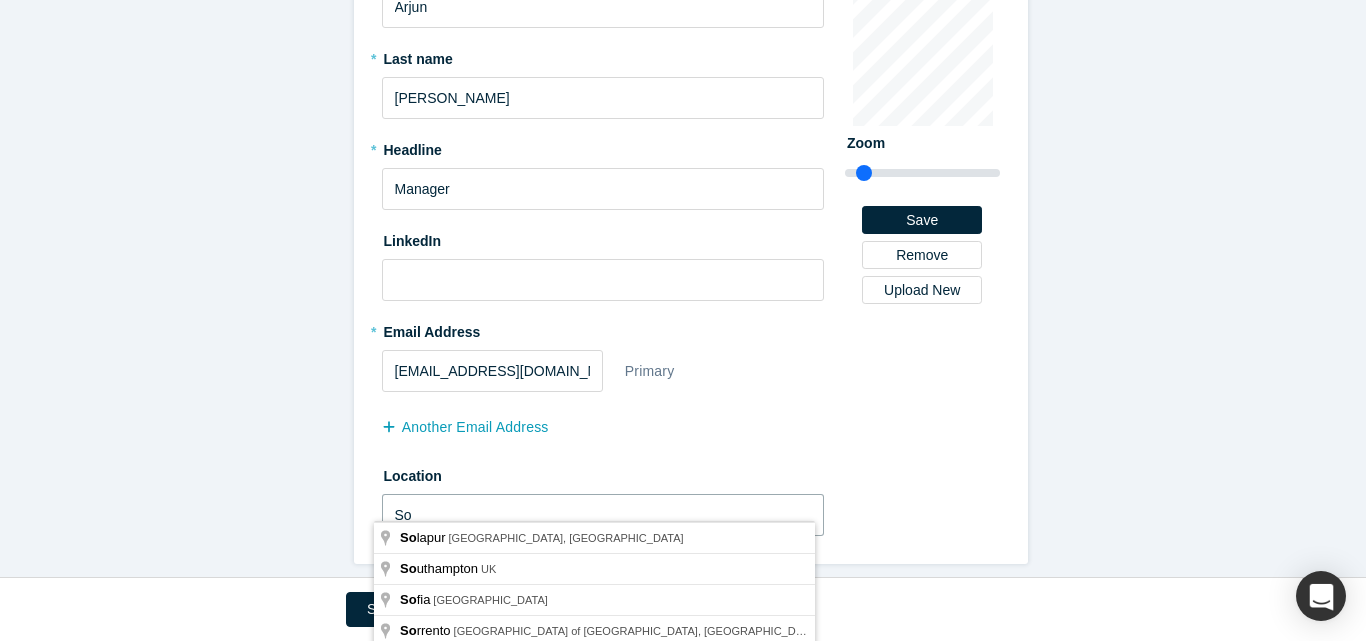 type on "S" 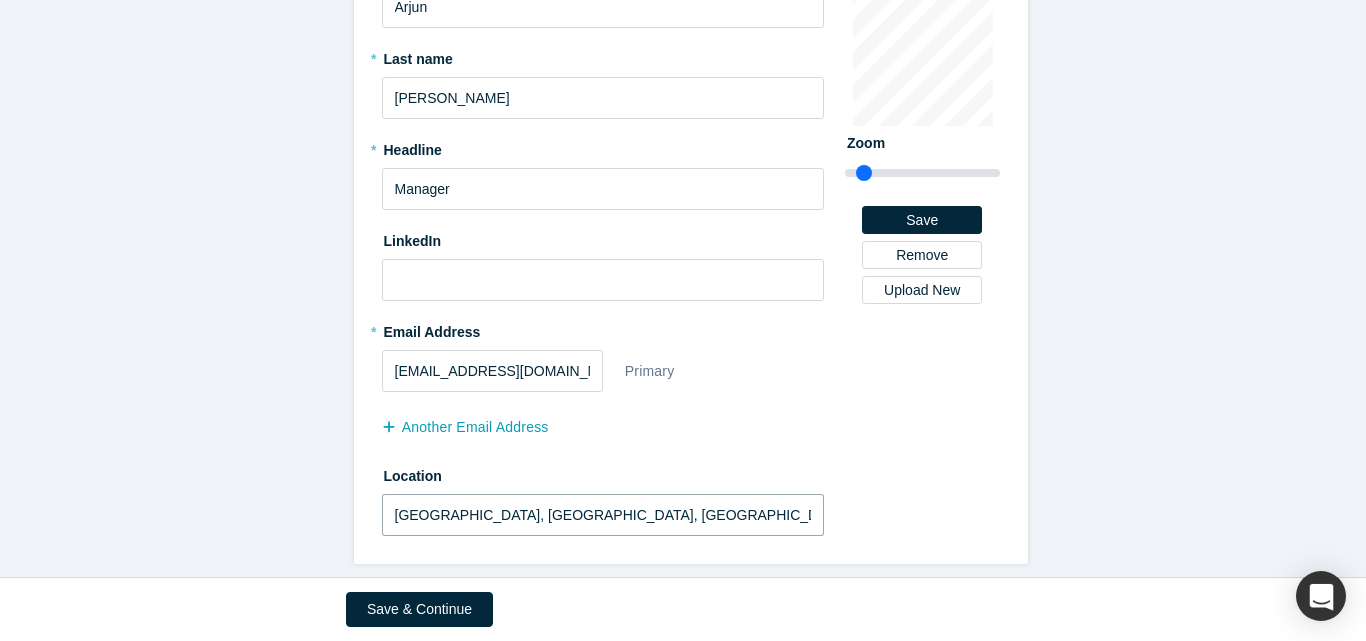 click on "[GEOGRAPHIC_DATA], [GEOGRAPHIC_DATA], [GEOGRAPHIC_DATA]" at bounding box center [603, 515] 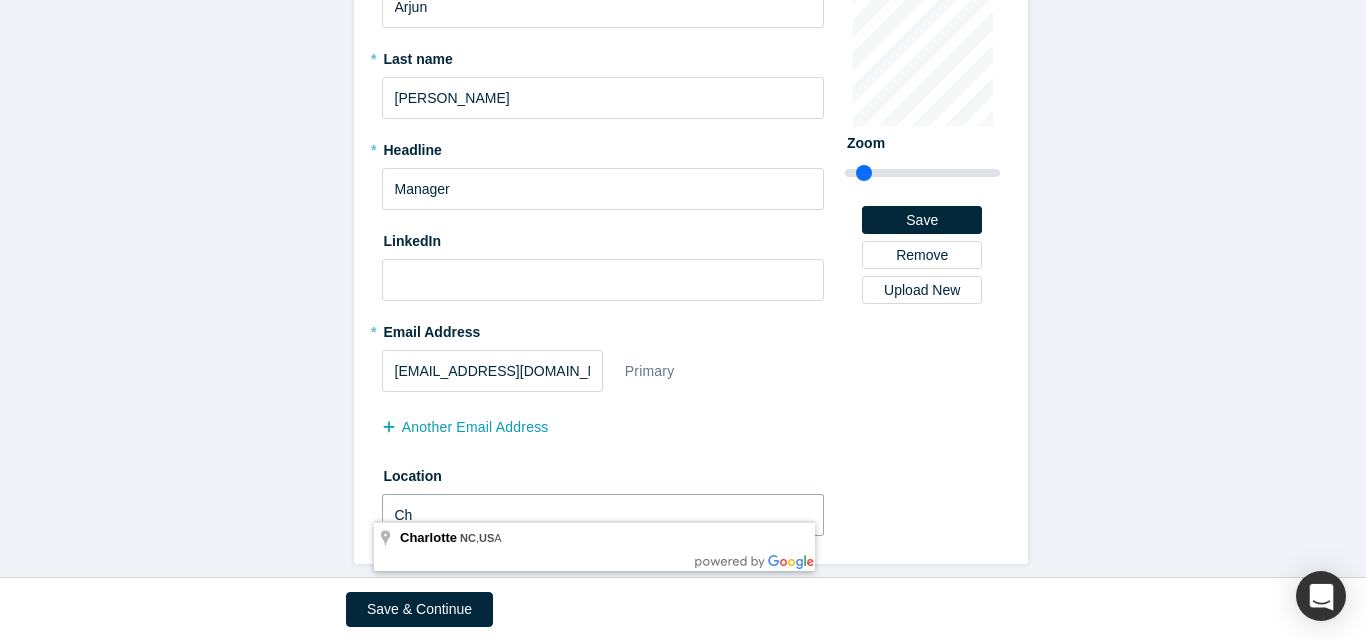 type on "C" 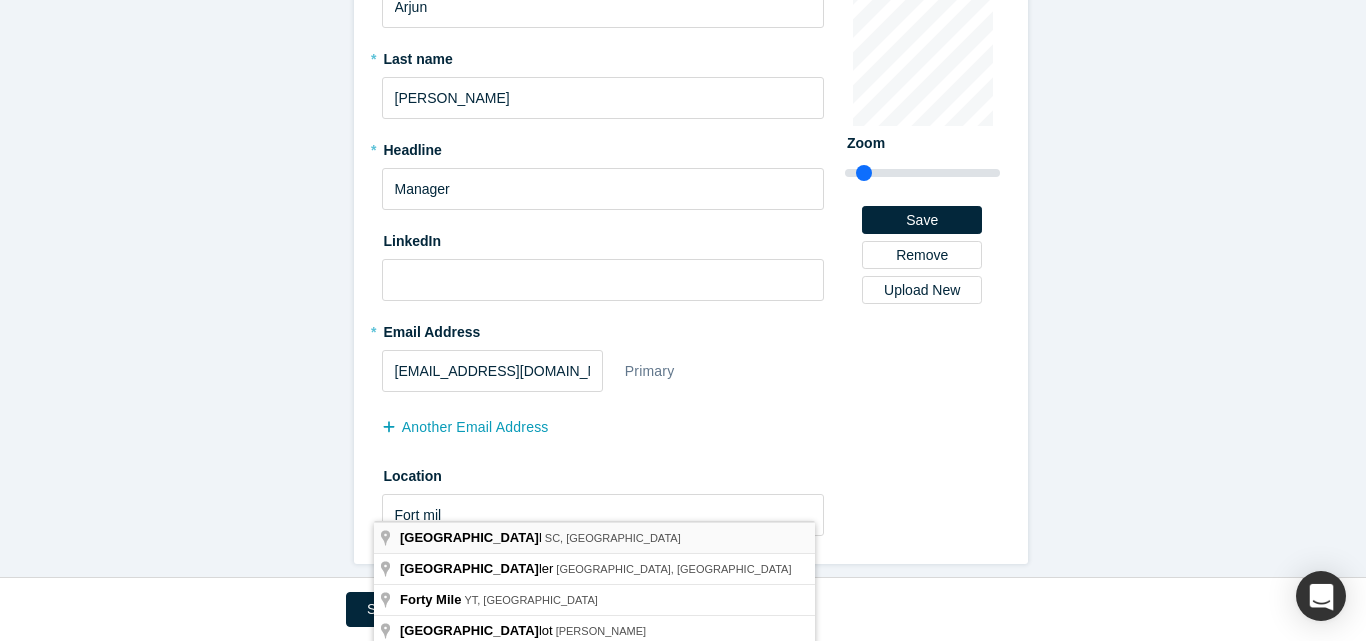type on "[GEOGRAPHIC_DATA], [GEOGRAPHIC_DATA], [GEOGRAPHIC_DATA]" 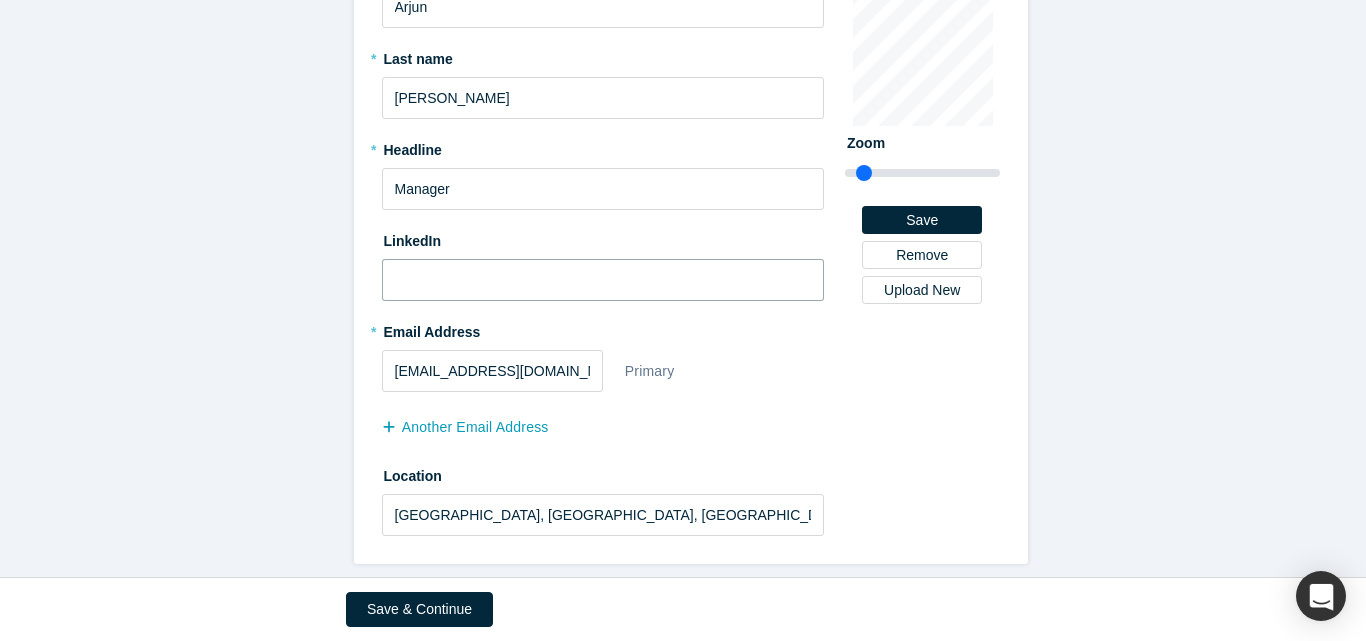 click at bounding box center (603, 280) 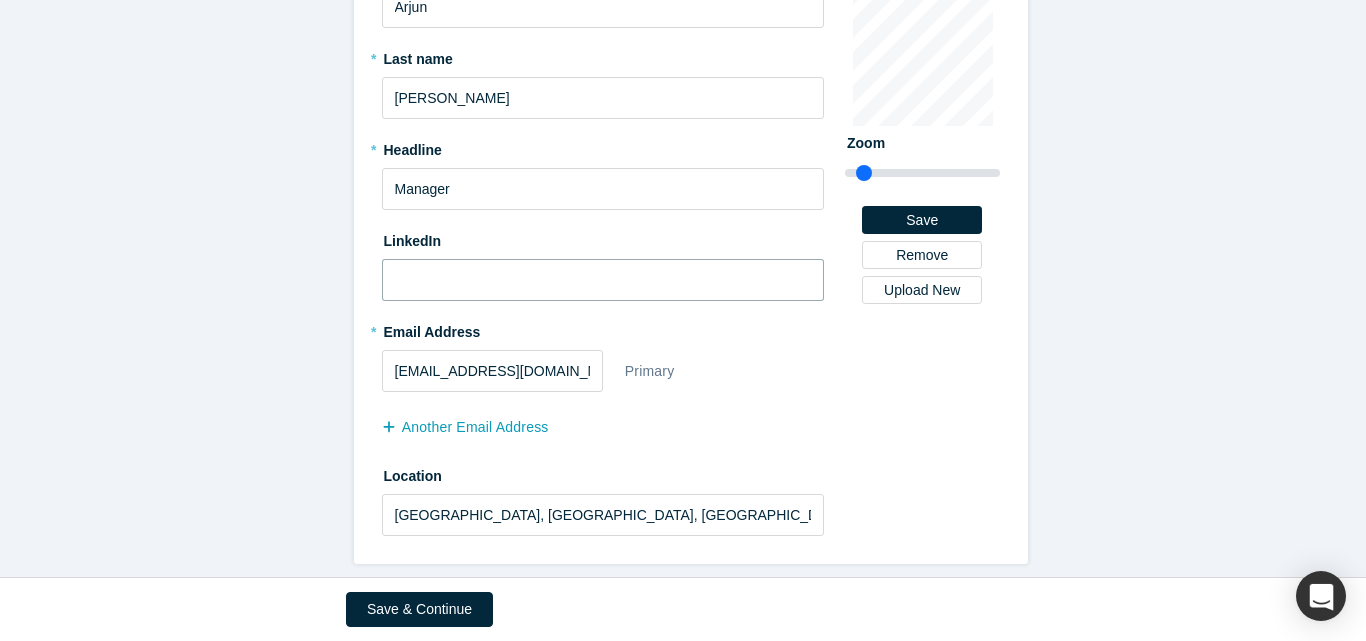 paste on "[URL][DOMAIN_NAME]" 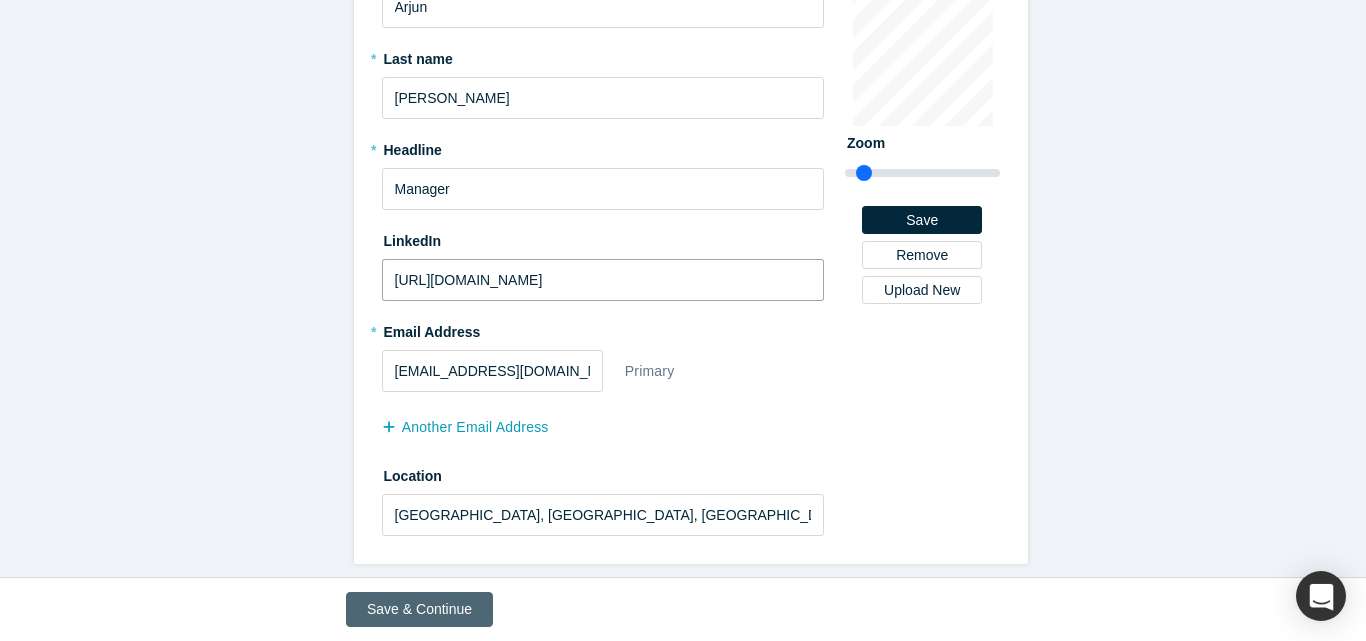 type on "[URL][DOMAIN_NAME]" 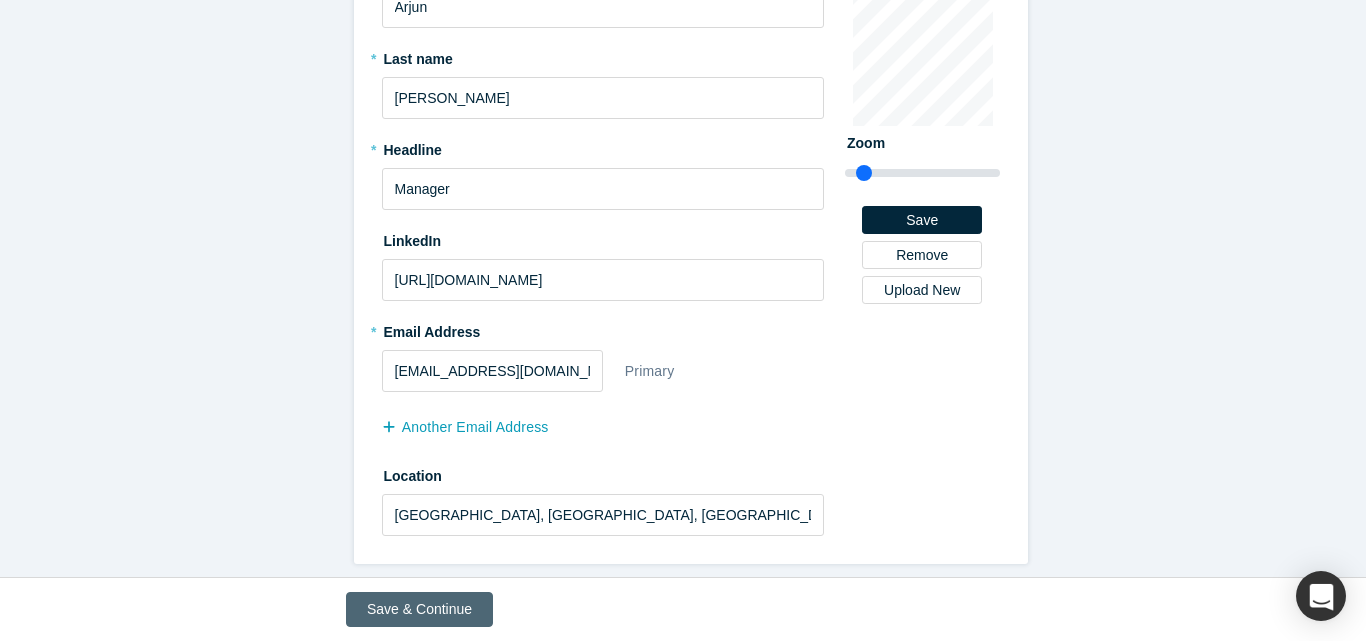 click on "Save & Continue" at bounding box center (419, 609) 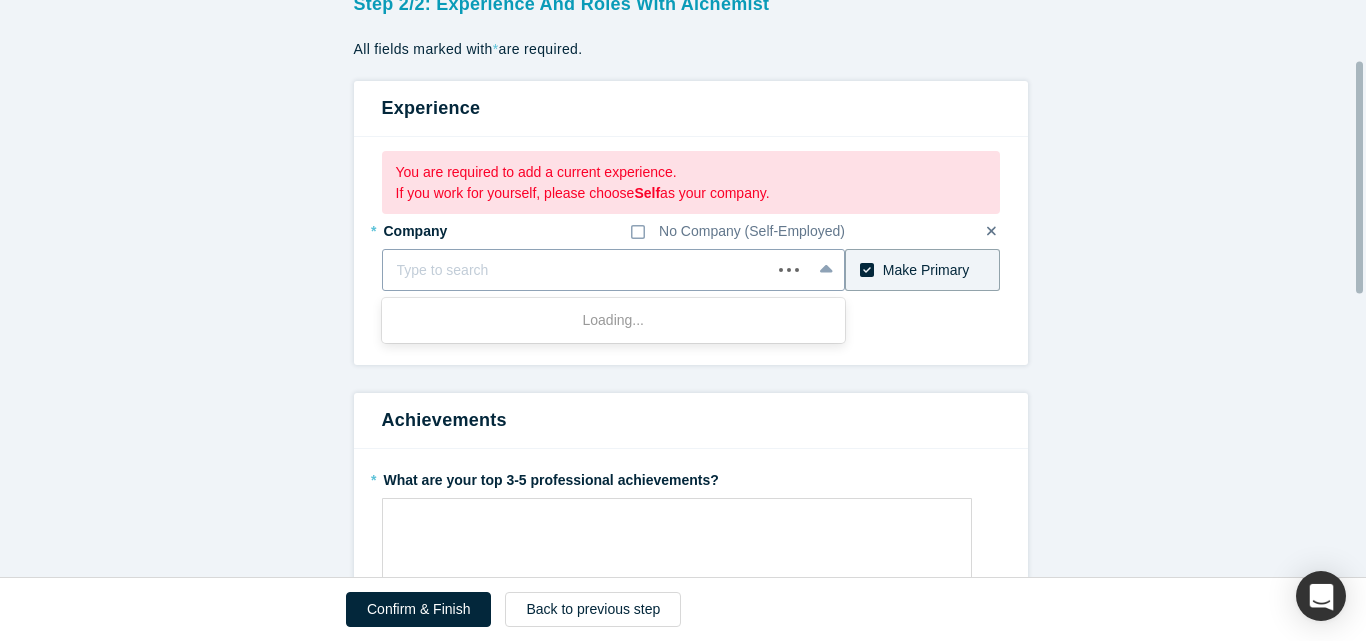 click at bounding box center [577, 270] 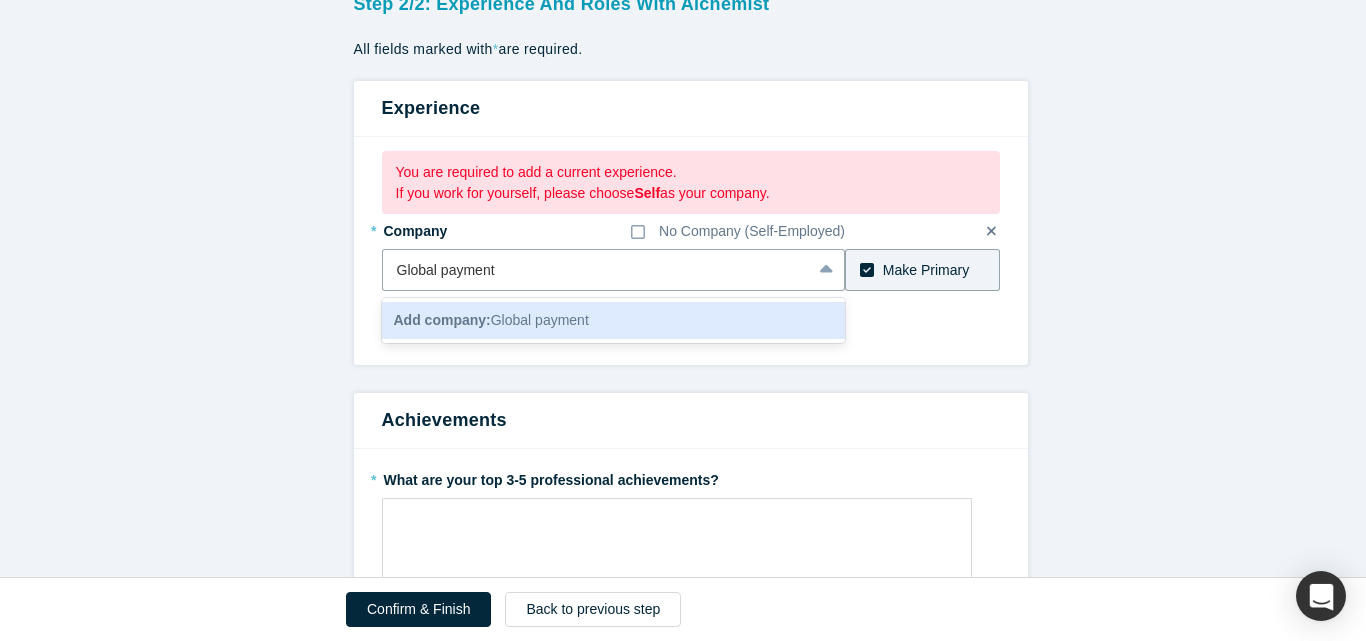 type on "Global payment" 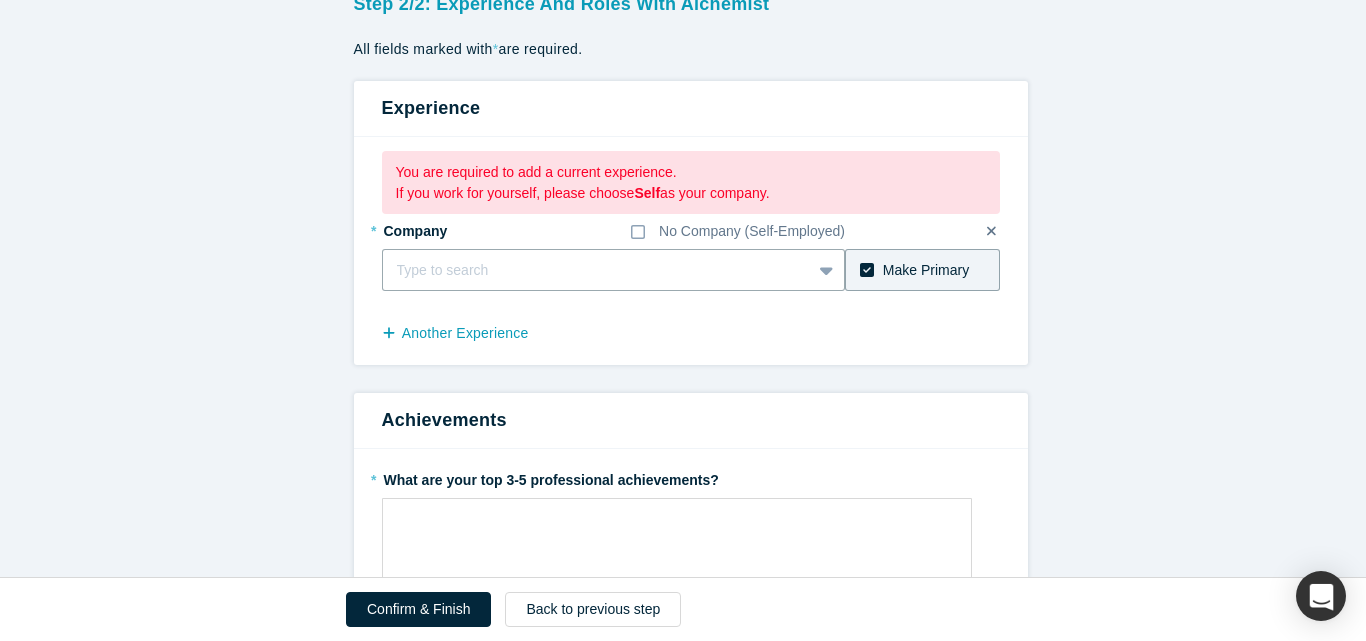 paste on "Global Payments Inc" 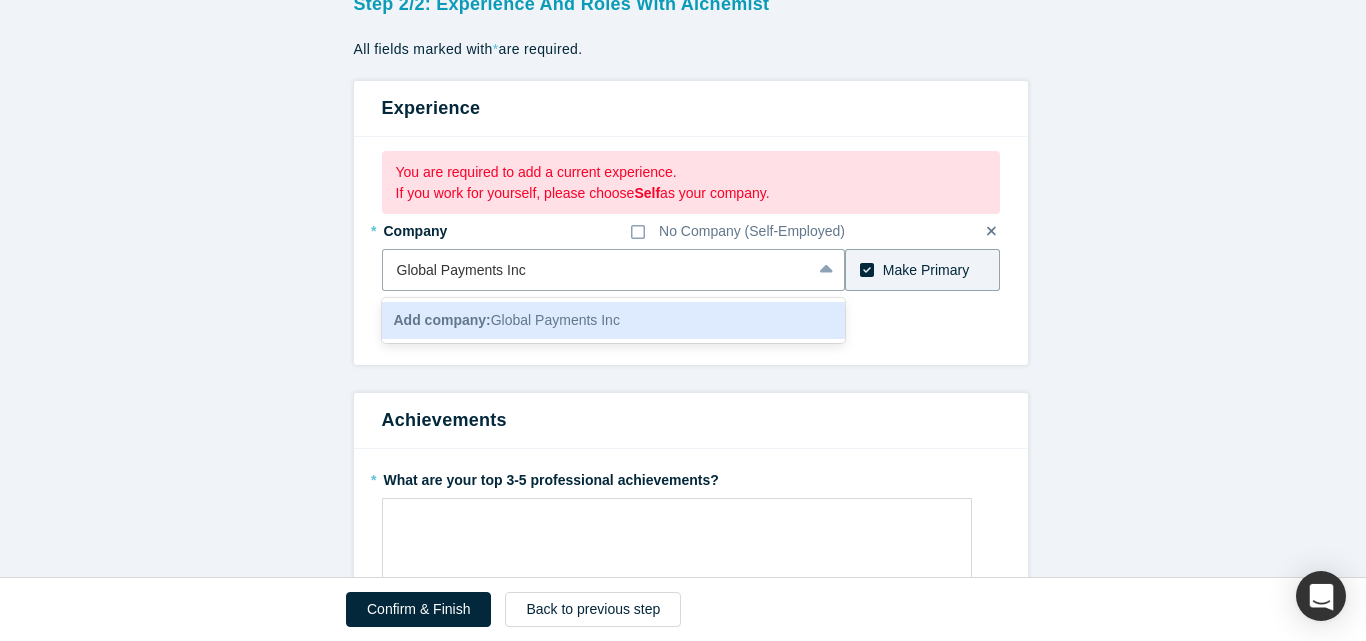 click on "Add company:  Global Payments Inc" at bounding box center [507, 320] 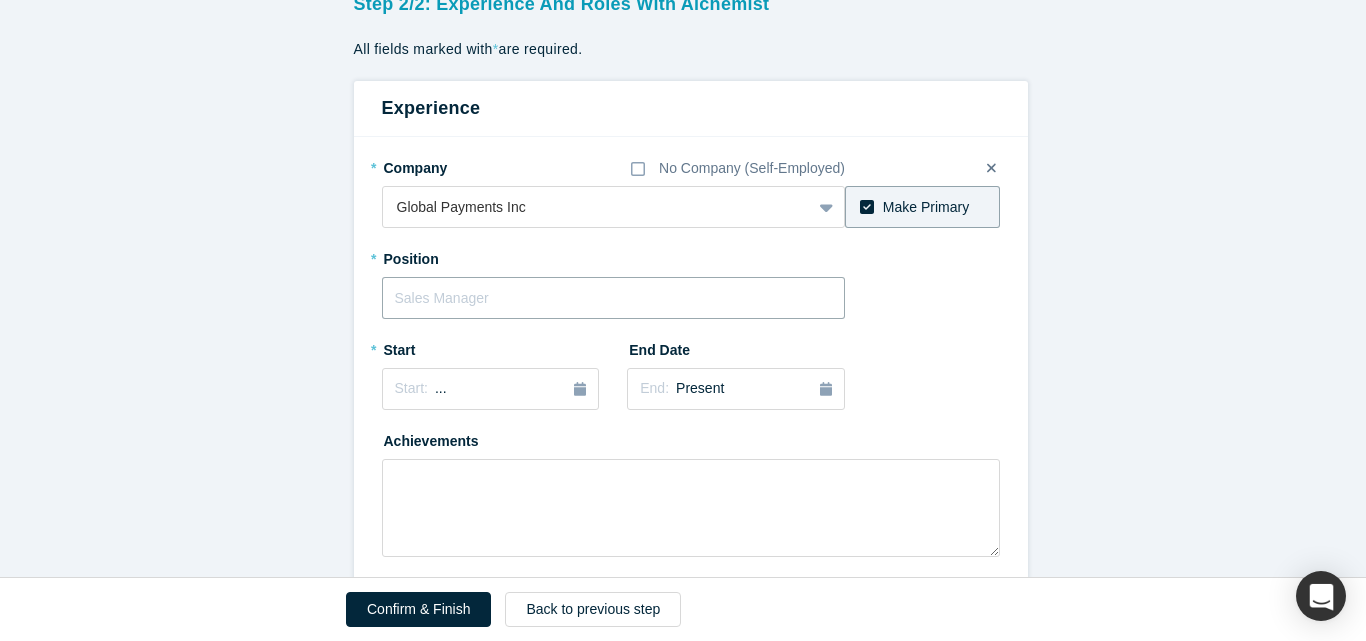 click at bounding box center (614, 298) 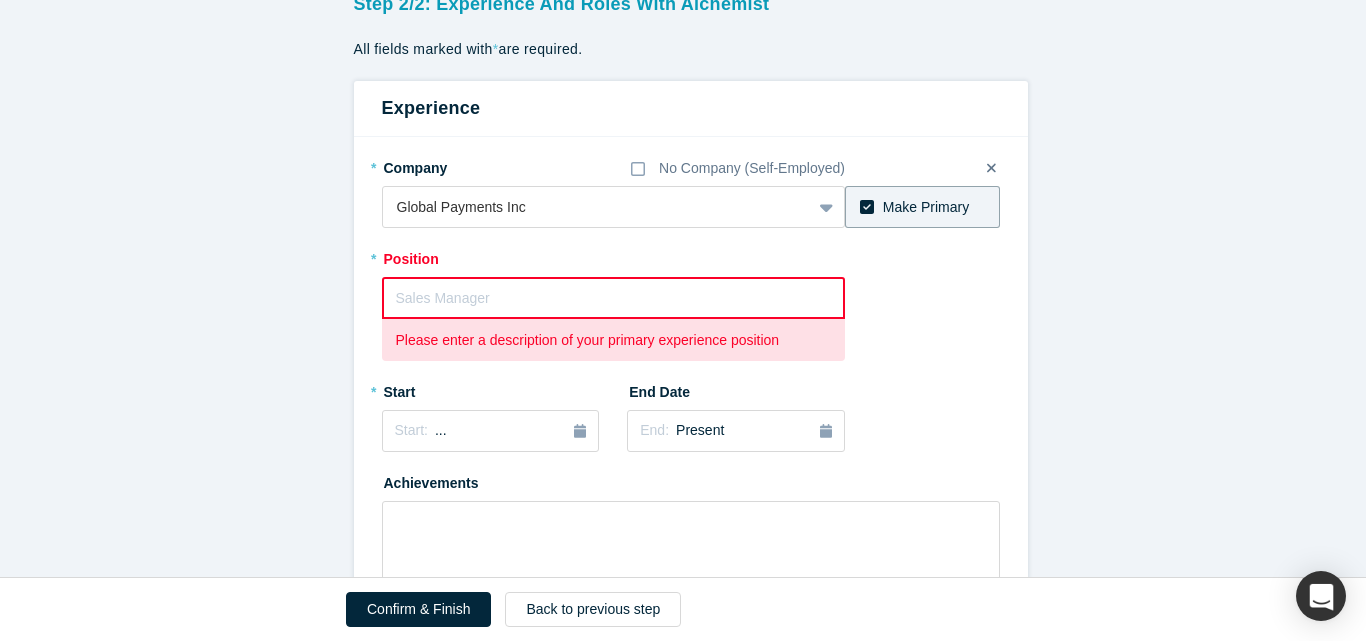 paste on "Manager, Product Management" 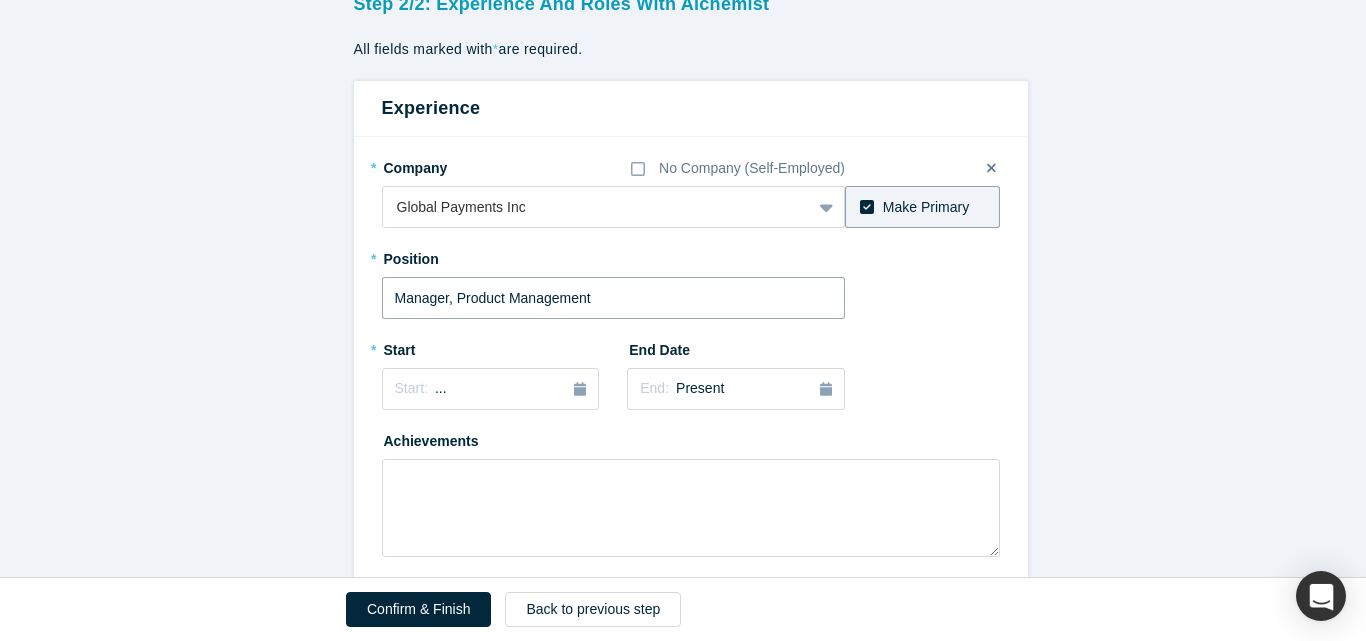 type on "Manager, Product Management" 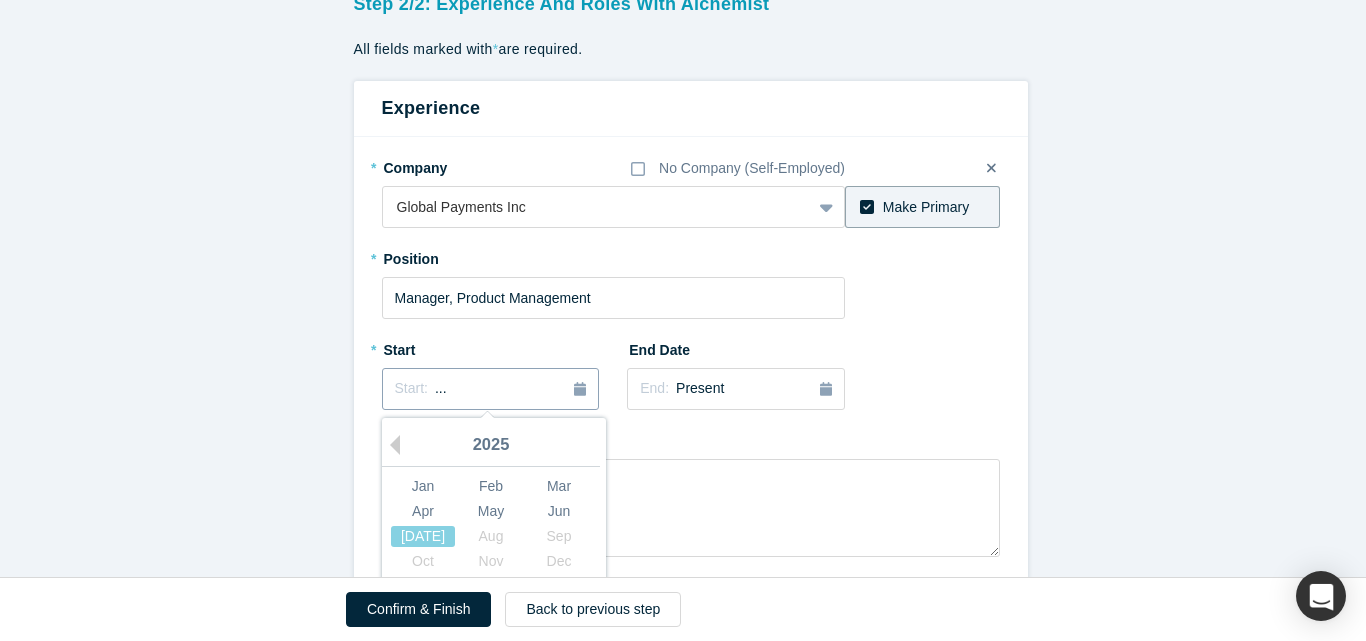 click on "Start: ..." at bounding box center (491, 389) 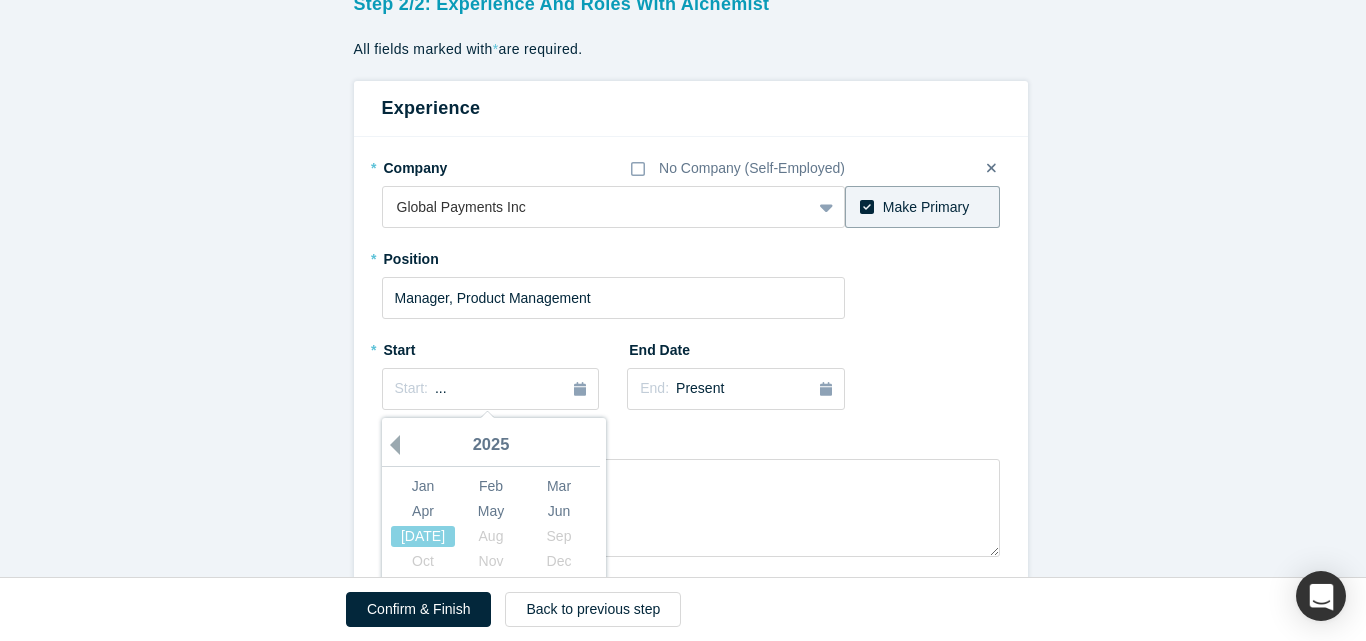 click on "Previous Year" at bounding box center [390, 445] 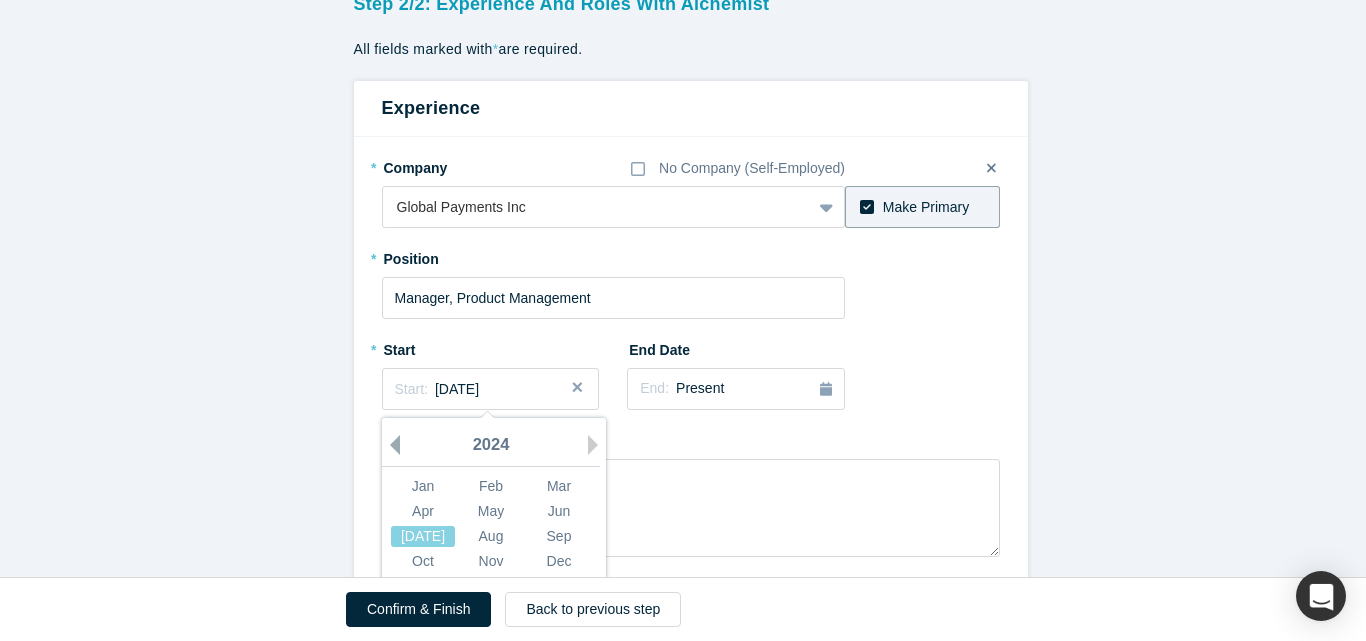 click on "Previous Year" at bounding box center [390, 445] 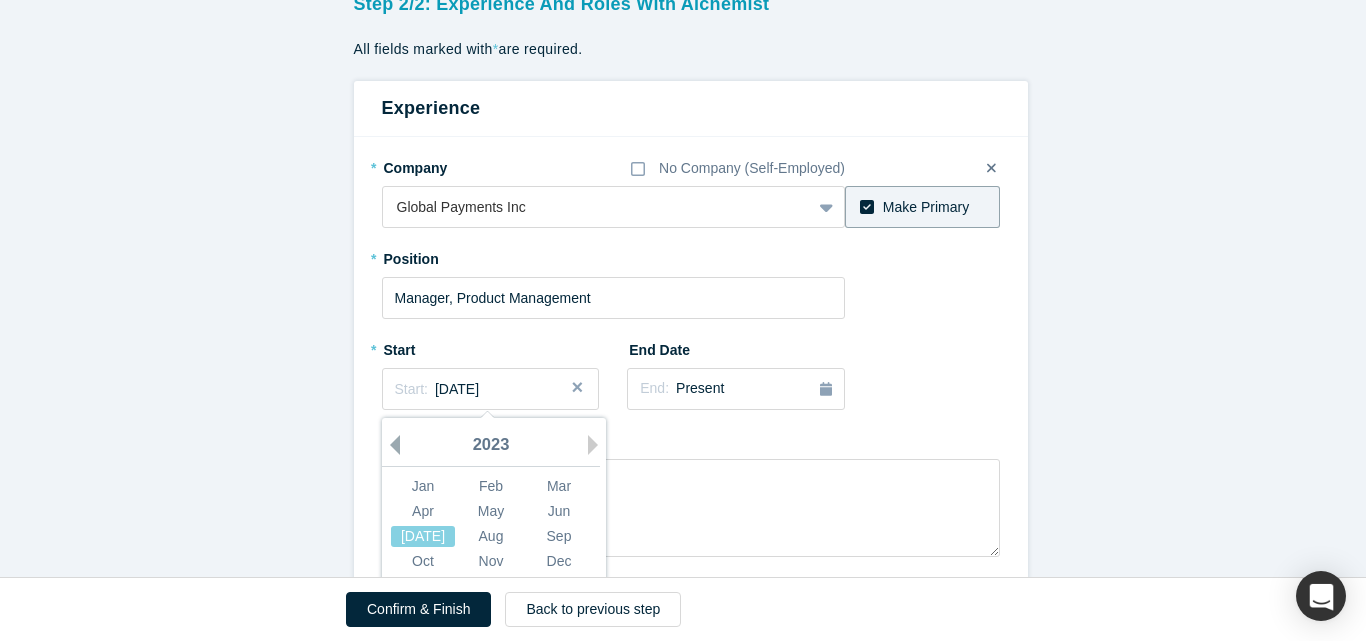 click on "Previous Year" at bounding box center [390, 445] 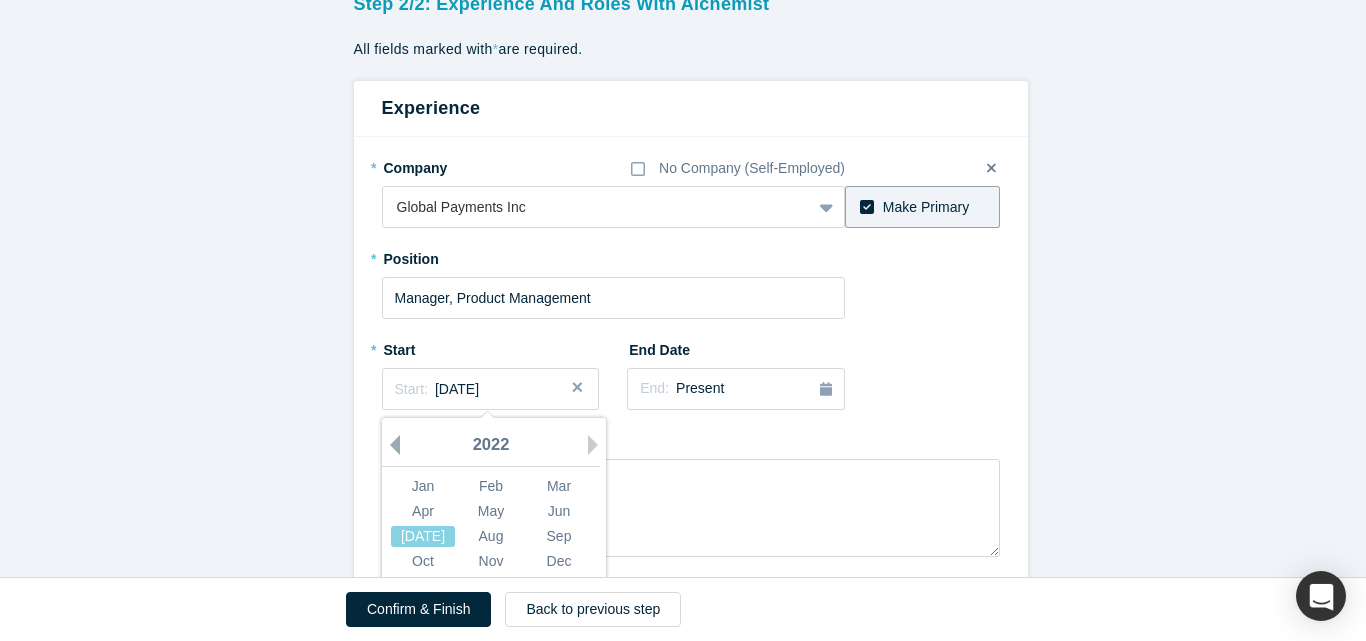 click on "Previous Year" at bounding box center [390, 445] 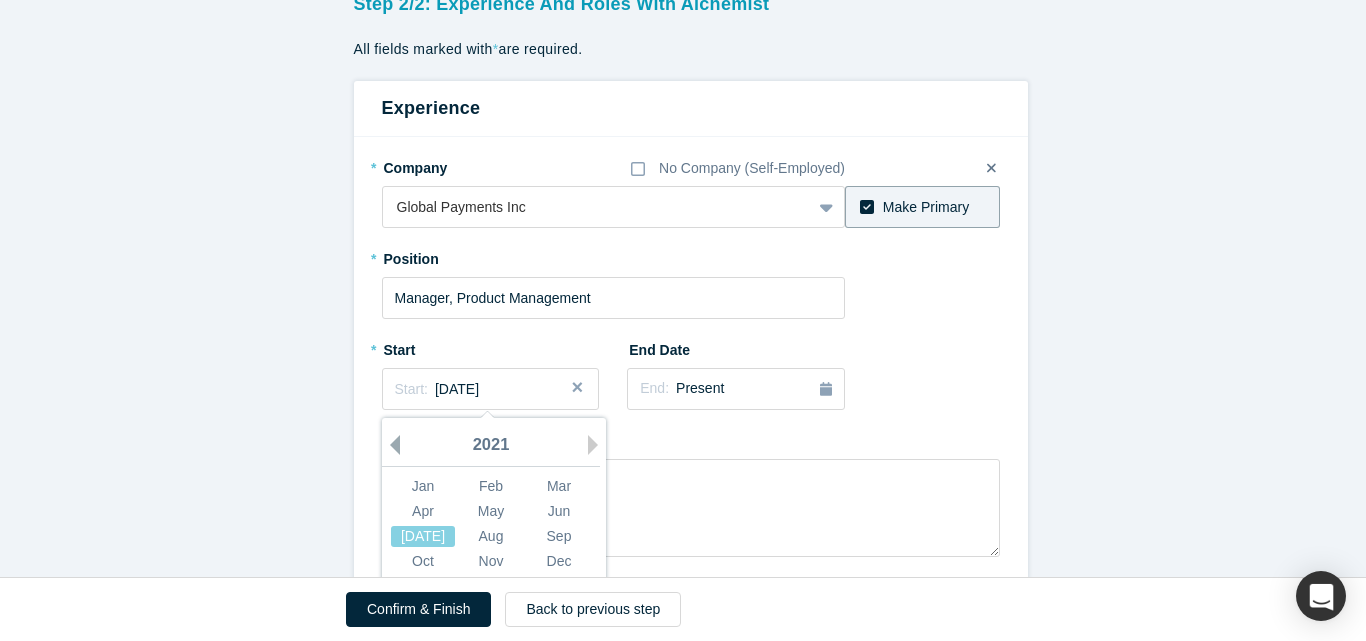 click on "Previous Year" at bounding box center (390, 445) 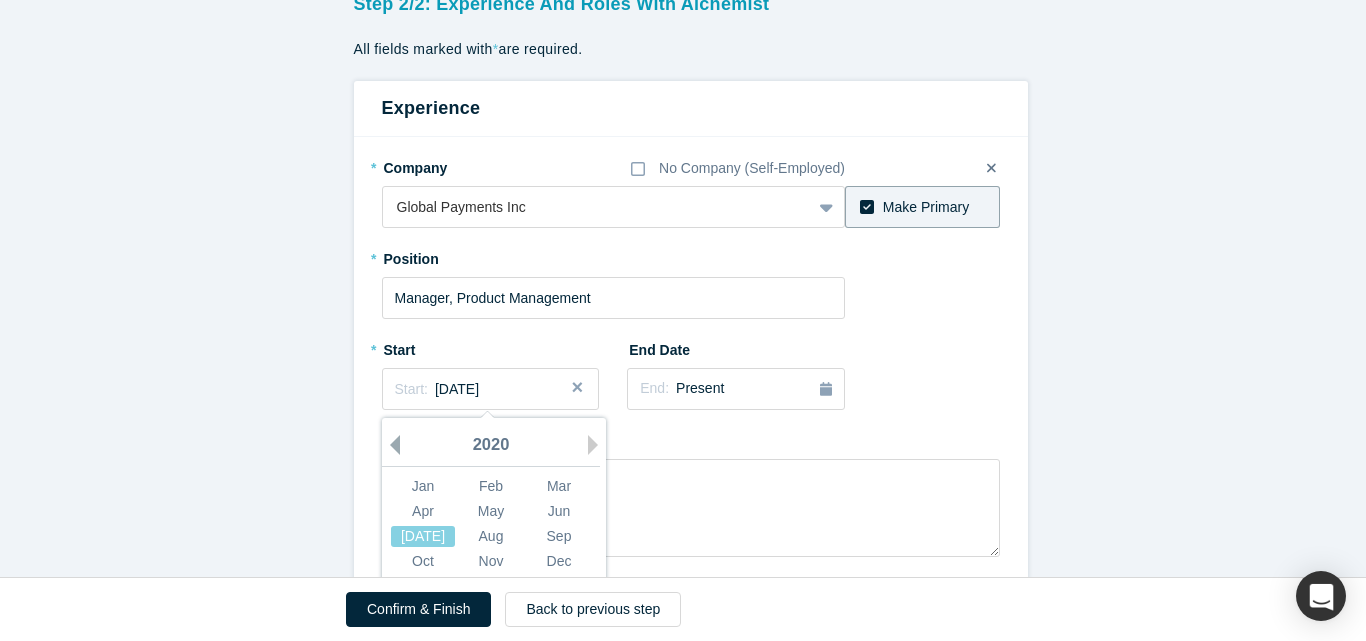 click on "Previous Year" at bounding box center [390, 445] 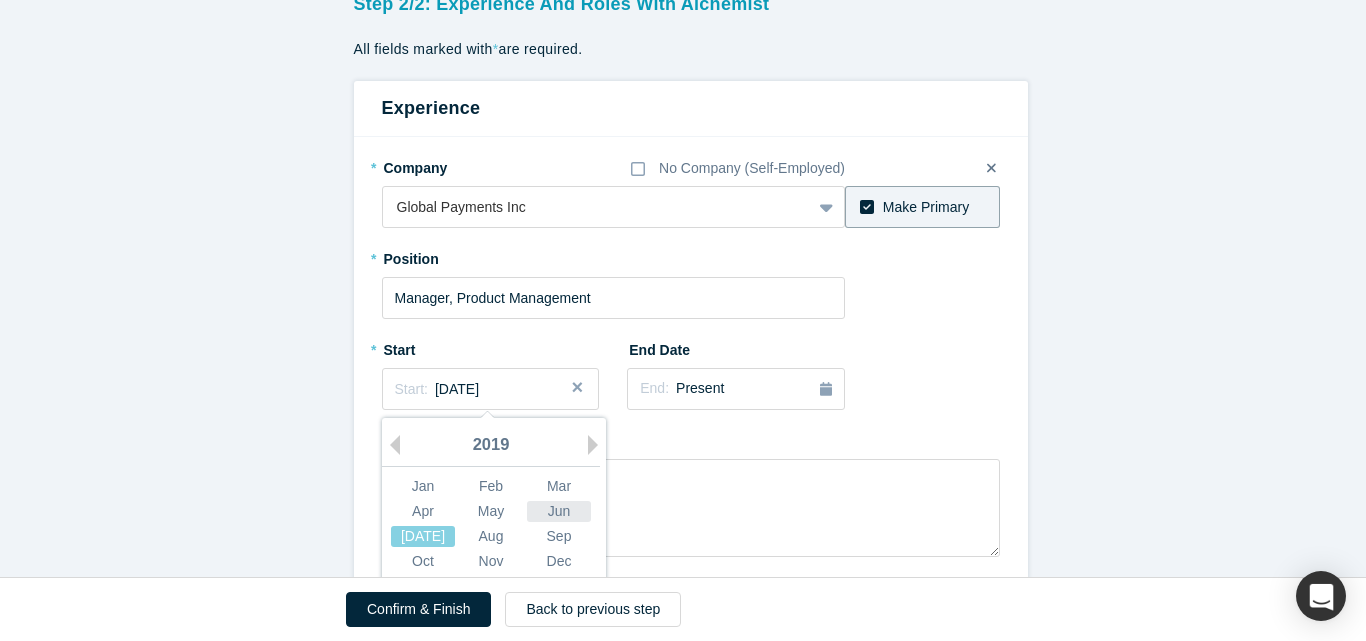 click on "Jun" at bounding box center [559, 511] 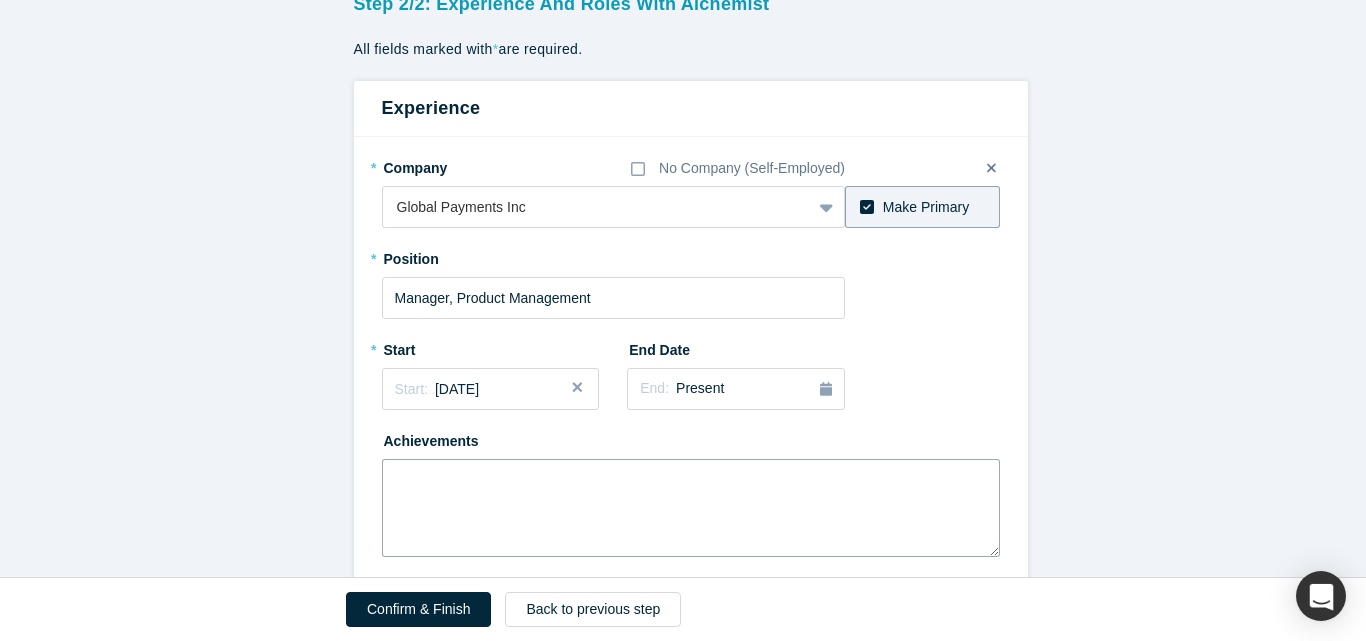 click at bounding box center (691, 508) 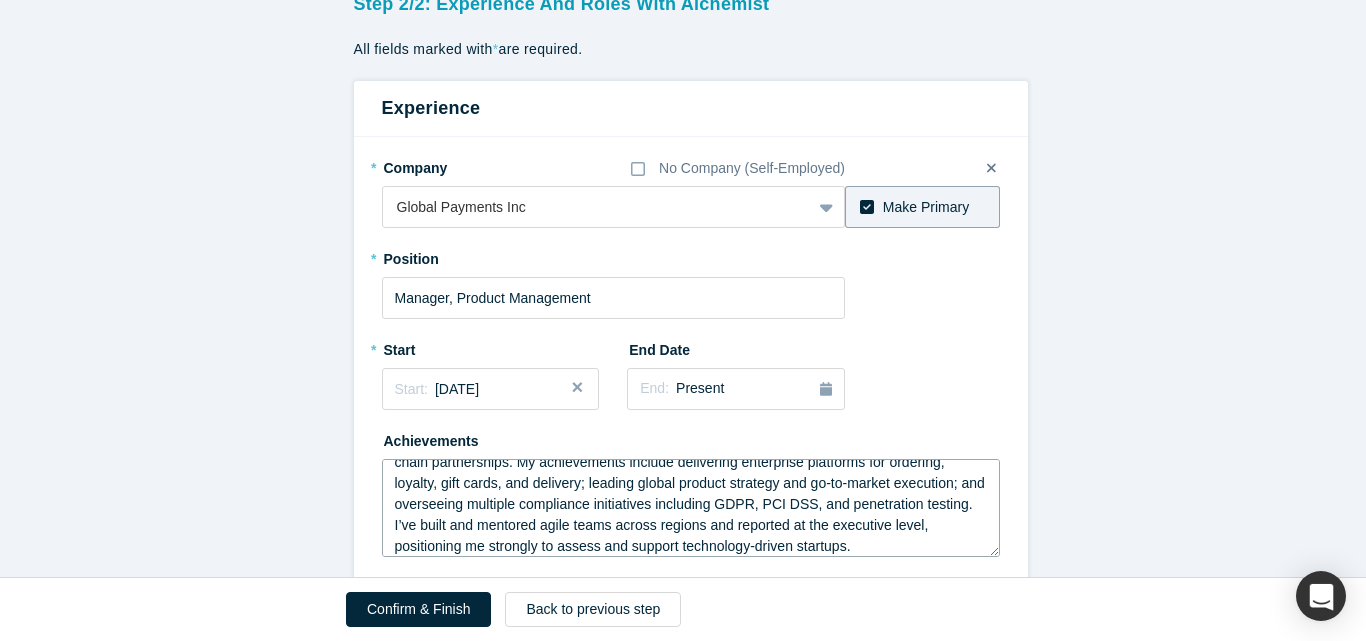 scroll, scrollTop: 147, scrollLeft: 0, axis: vertical 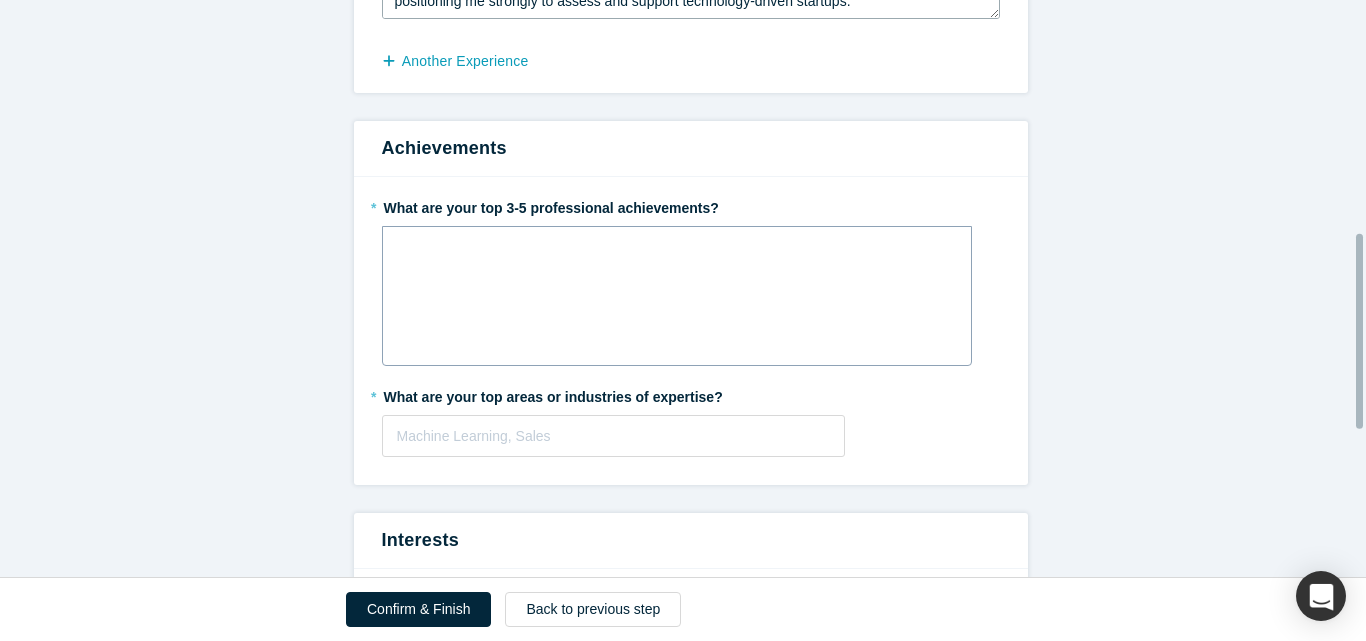 type on "With over a decade of experience in the payments and retail tech industry, I have consistently driven innovation and scale at Global Payments Inc., where I currently lead as Manager of Group Product Engineering – Cloud POS. My work has resulted in two U.S. patents for drive-thru and mobile ordering innovations, and I’ve scaled cloud POS and payment systems from $17M to $10B in volume globally. I’ve led cutting-edge R&D programs in voice AI, computer vision, and cloud-based solutions, while managing a $50M hardware portfolio and global supply chain partnerships. My achievements include delivering enterprise platforms for ordering, loyalty, gift cards, and delivery; leading global product strategy and go-to-market execution; and overseeing multiple compliance initiatives including GDPR, PCI DSS, and penetration testing. I’ve built and mentored agile teams across regions and reported at the executive level, positioning me strongly to assess and support technology-driven startups." 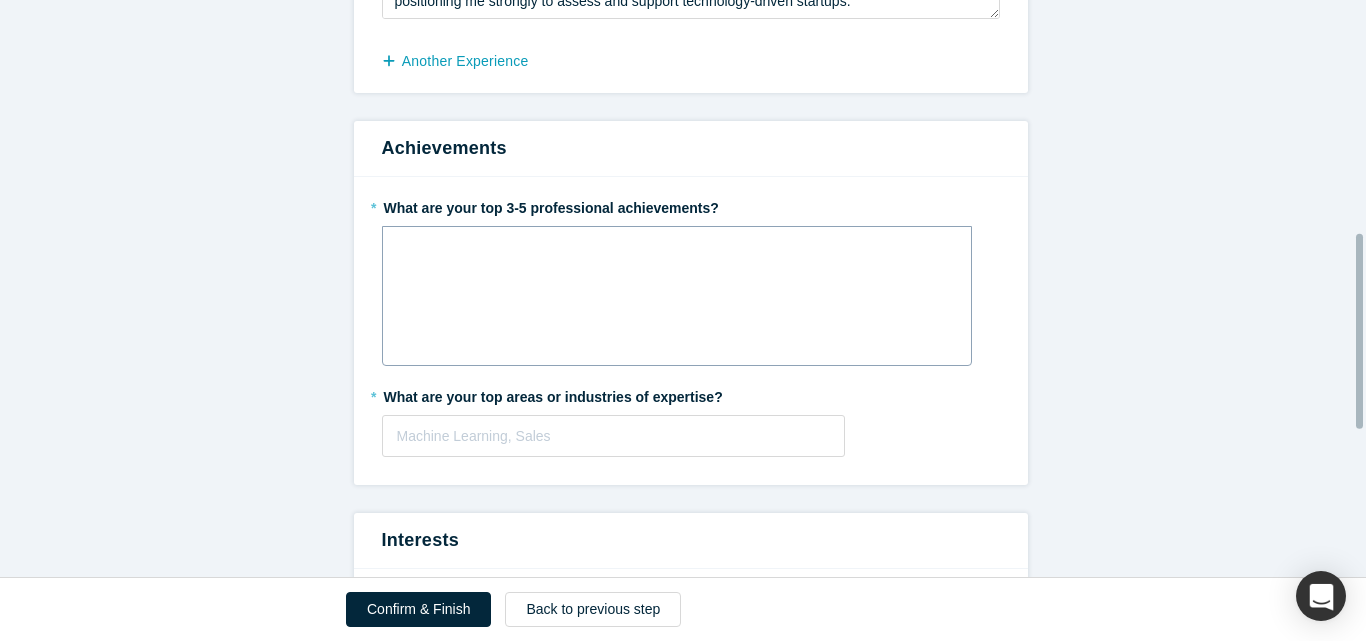 click at bounding box center (677, 296) 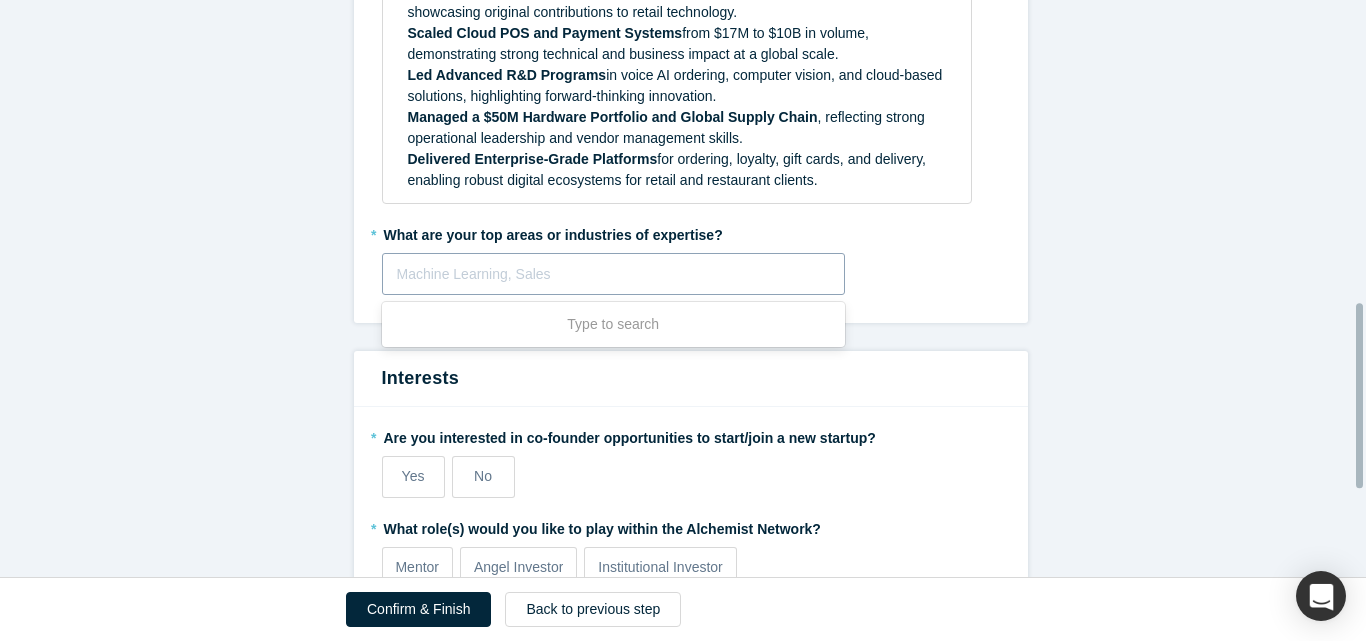 click on "* What are your top 3-5 professional achievements? Granted Two U.S. Patents  for innovations in drive-thru and mobile ordering systems, showcasing original contributions to retail technology. Scaled Cloud POS and Payment Systems  from $17M to $10B in volume, demonstrating strong technical and business impact at a global scale. Led Advanced R&D Programs  in voice AI ordering, computer vision, and cloud-based solutions, highlighting forward-thinking innovation. Managed a $50M Hardware Portfolio and Global Supply Chain , reflecting strong operational leadership and vendor management skills. Delivered Enterprise-Grade Platforms  for ordering, loyalty, gift cards, and delivery, enabling robust digital ecosystems for retail and restaurant clients. * What are your top areas or industries of expertise? Use Up and Down to choose options, press Enter to select the currently focused option, press Escape to exit the menu, press Tab to select the option and exit the menu. Machine Learning, Sales Type to search" at bounding box center [691, 121] 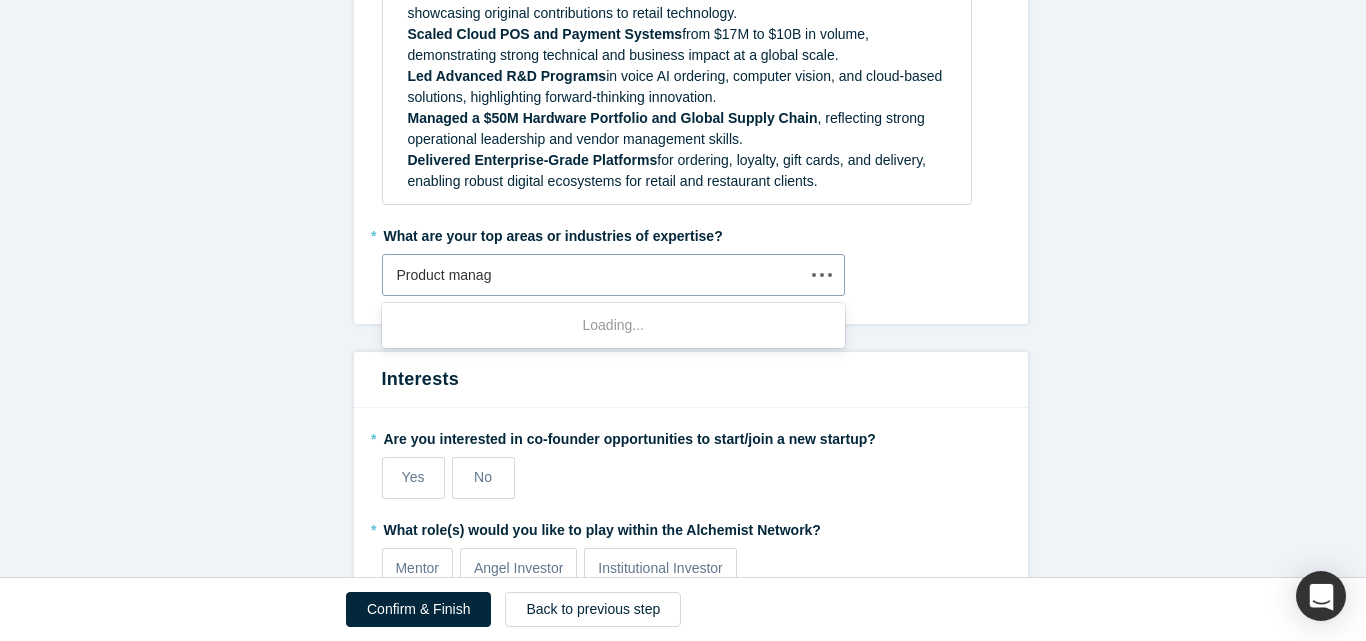 type on "Product manage" 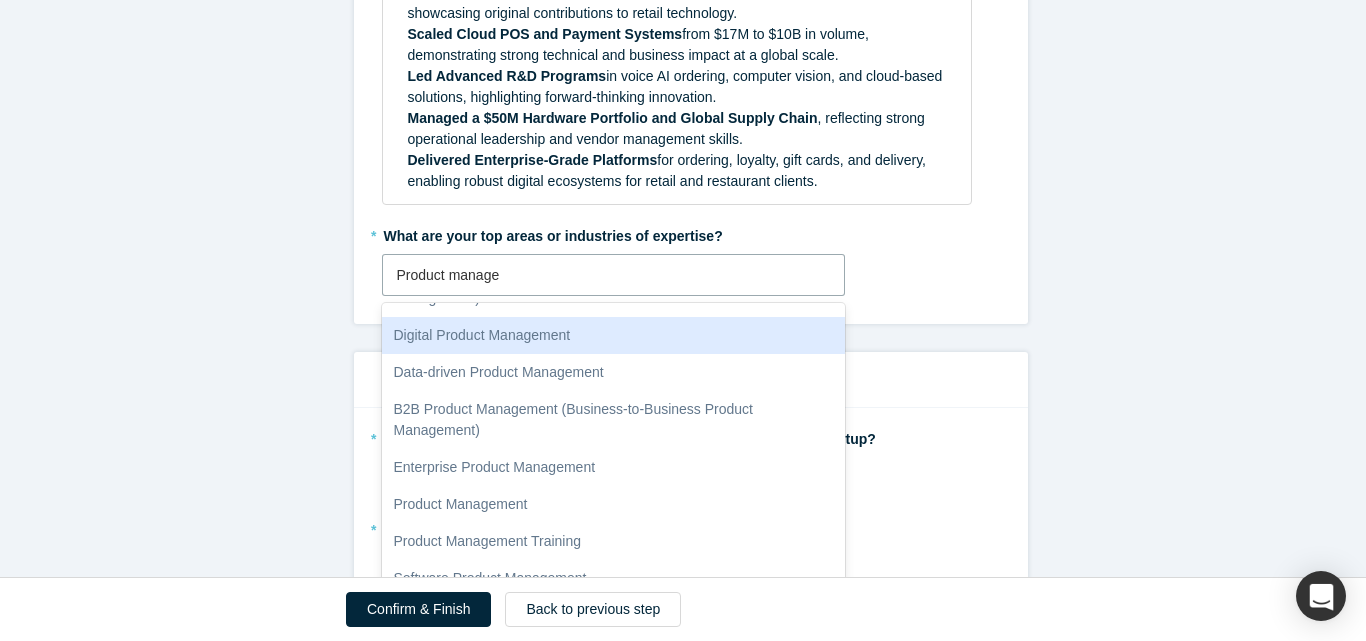 scroll, scrollTop: 86, scrollLeft: 0, axis: vertical 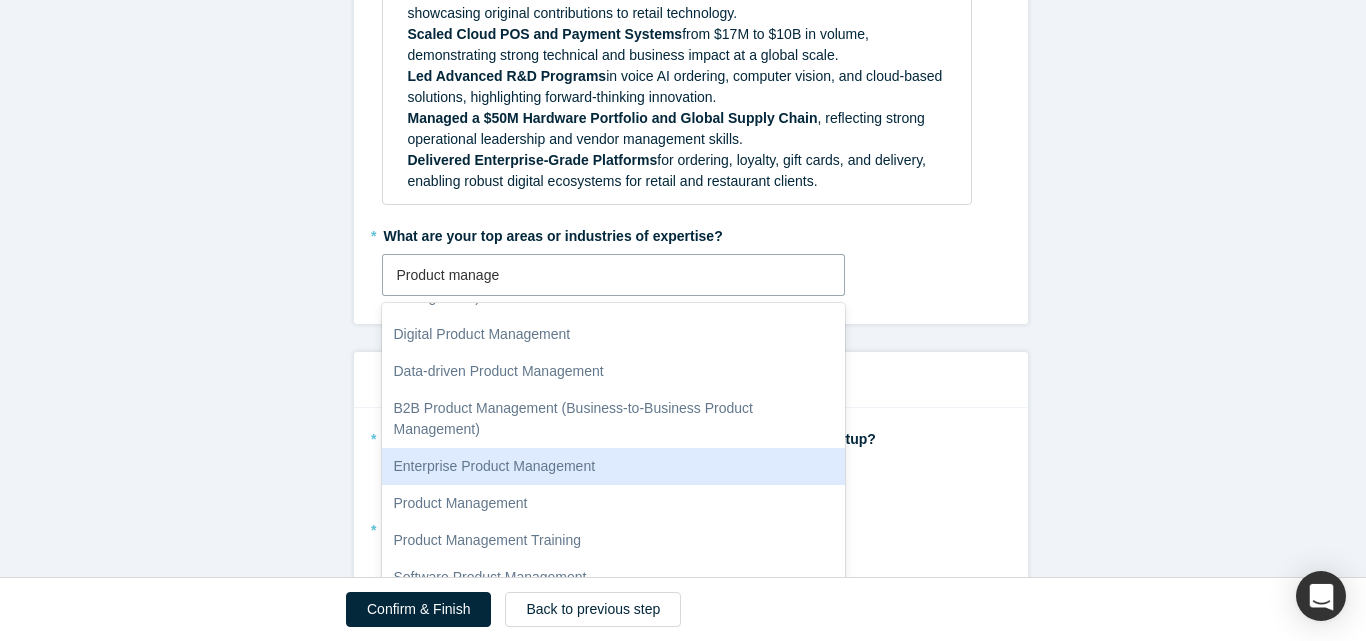 click on "Enterprise Product Management" at bounding box center [614, 466] 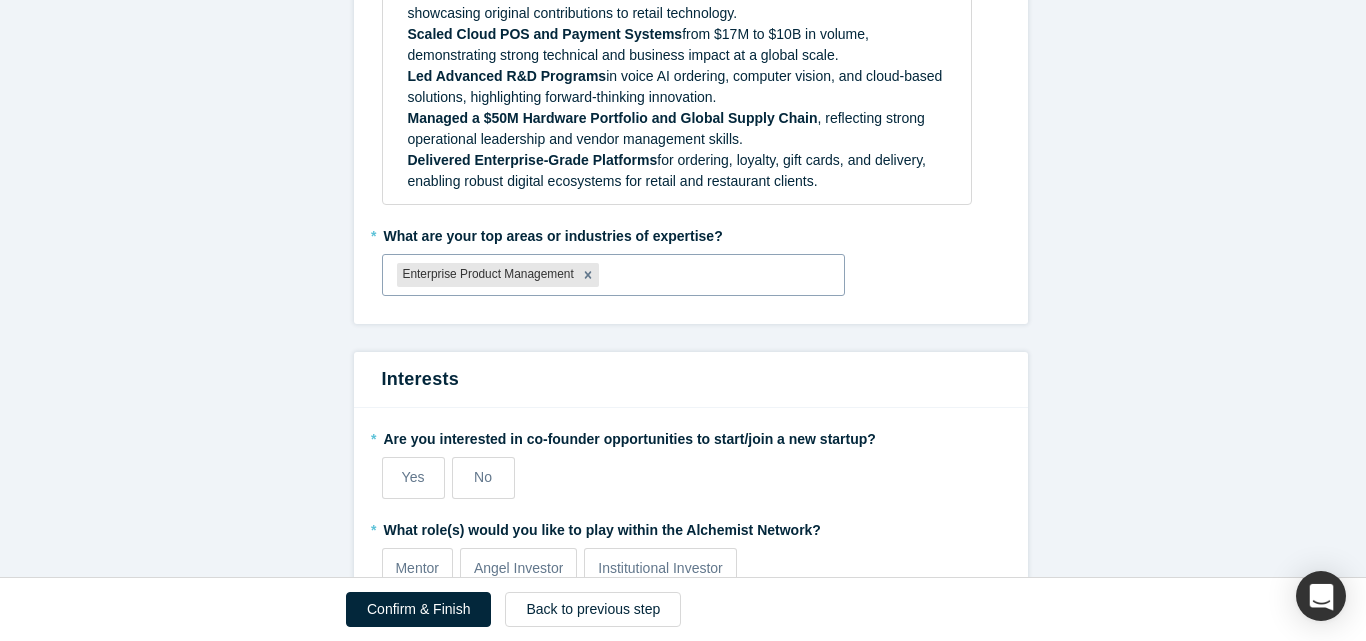 paste on "Hardware" 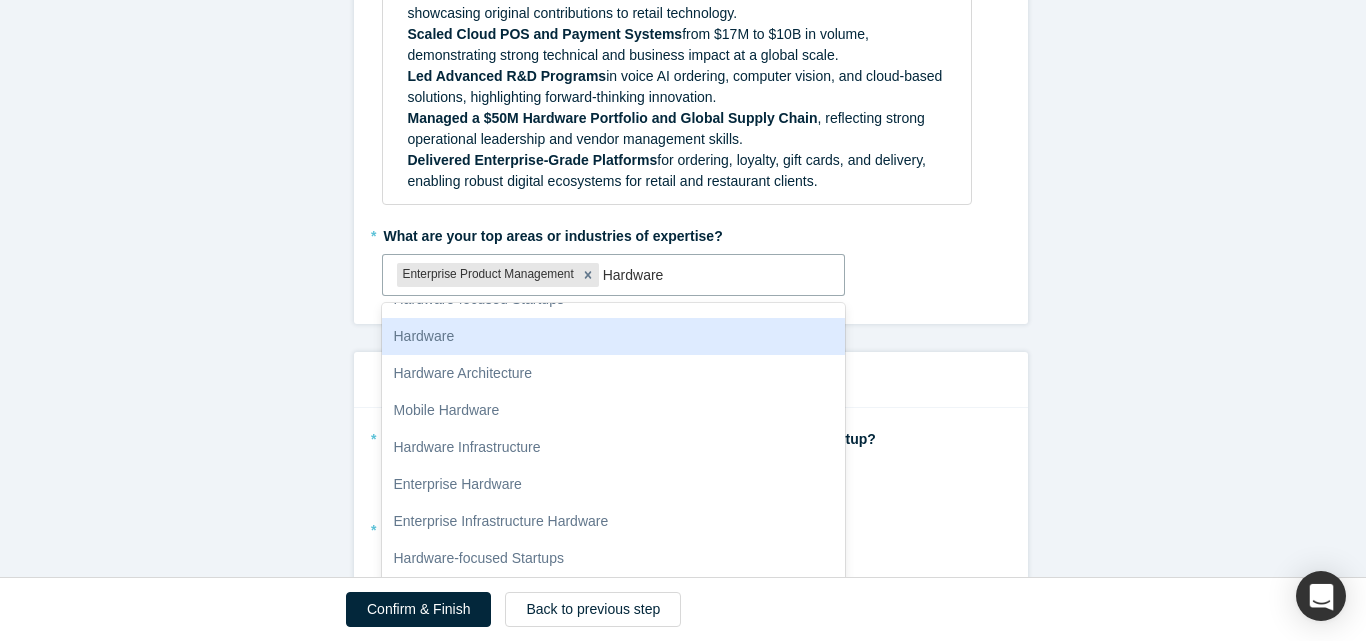 scroll, scrollTop: 212, scrollLeft: 0, axis: vertical 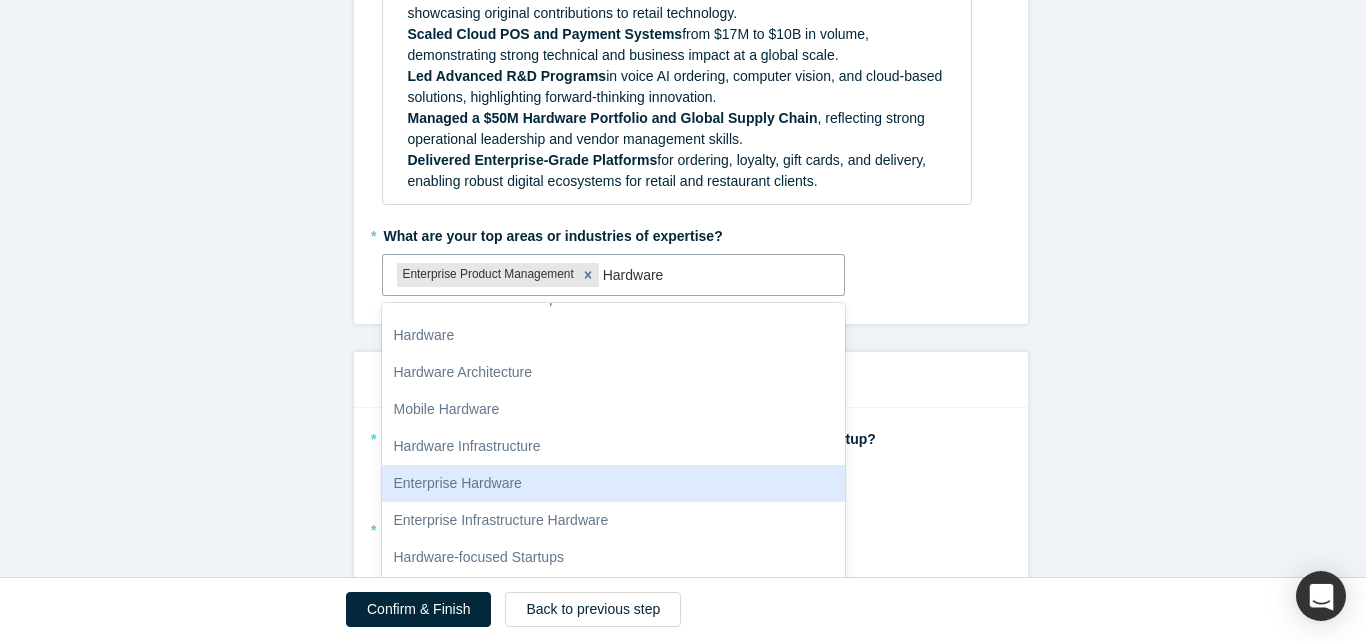 click on "Enterprise Hardware" at bounding box center [614, 483] 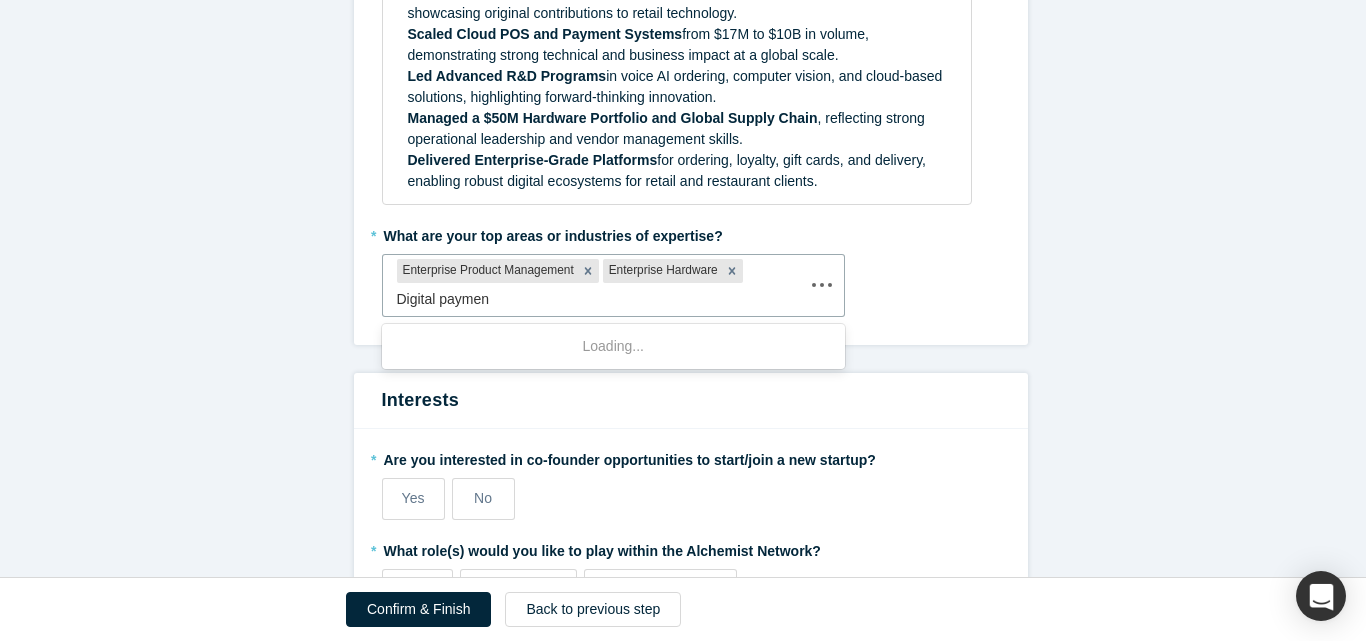 type on "Digital payment" 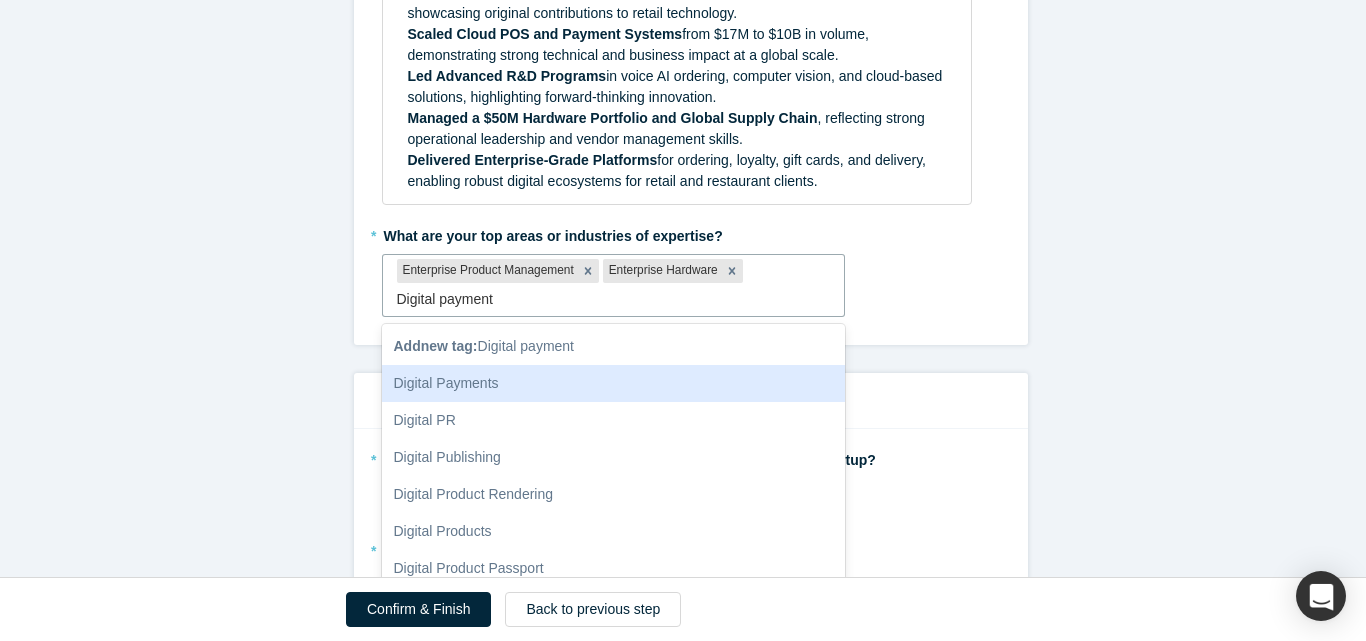 click on "Digital Payments" at bounding box center [614, 383] 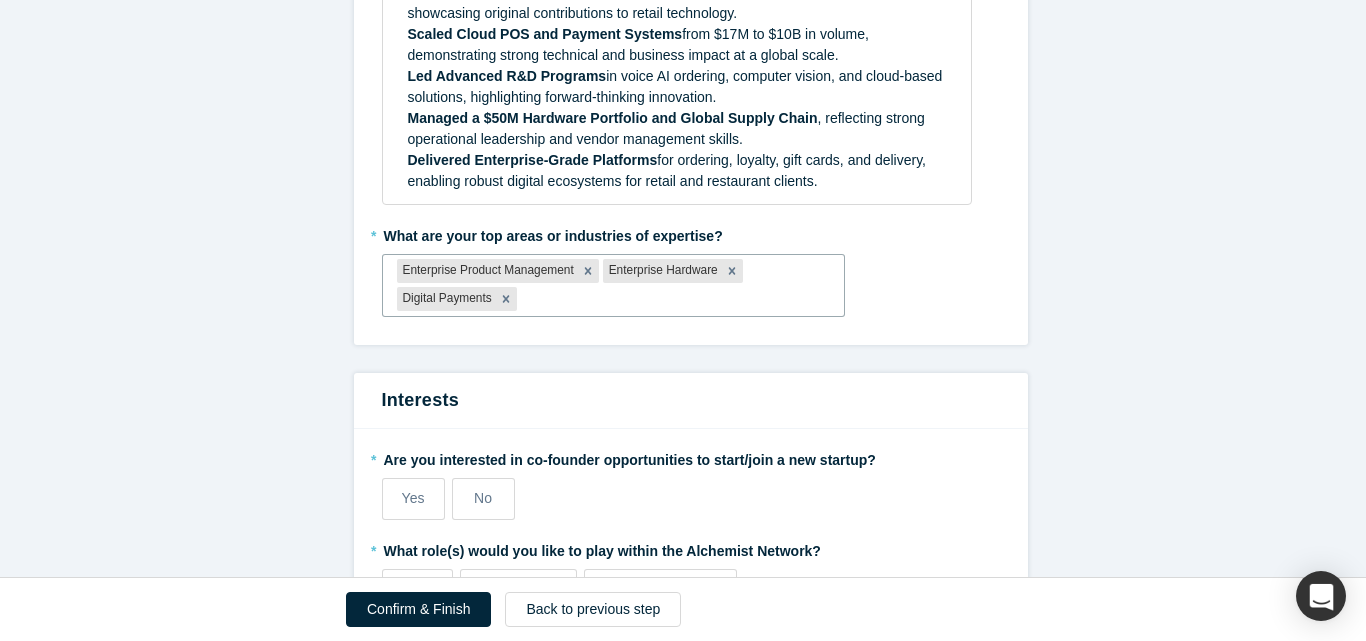 paste on "Digital Signage" 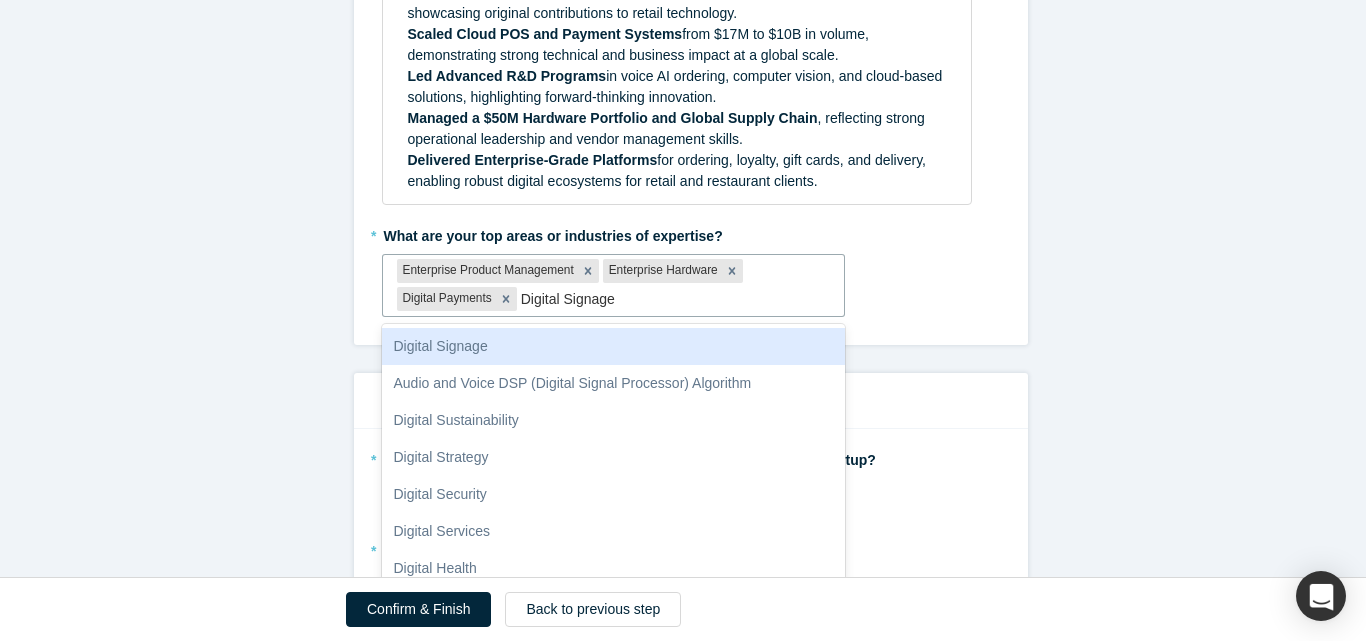 click on "Digital Signage" at bounding box center (614, 346) 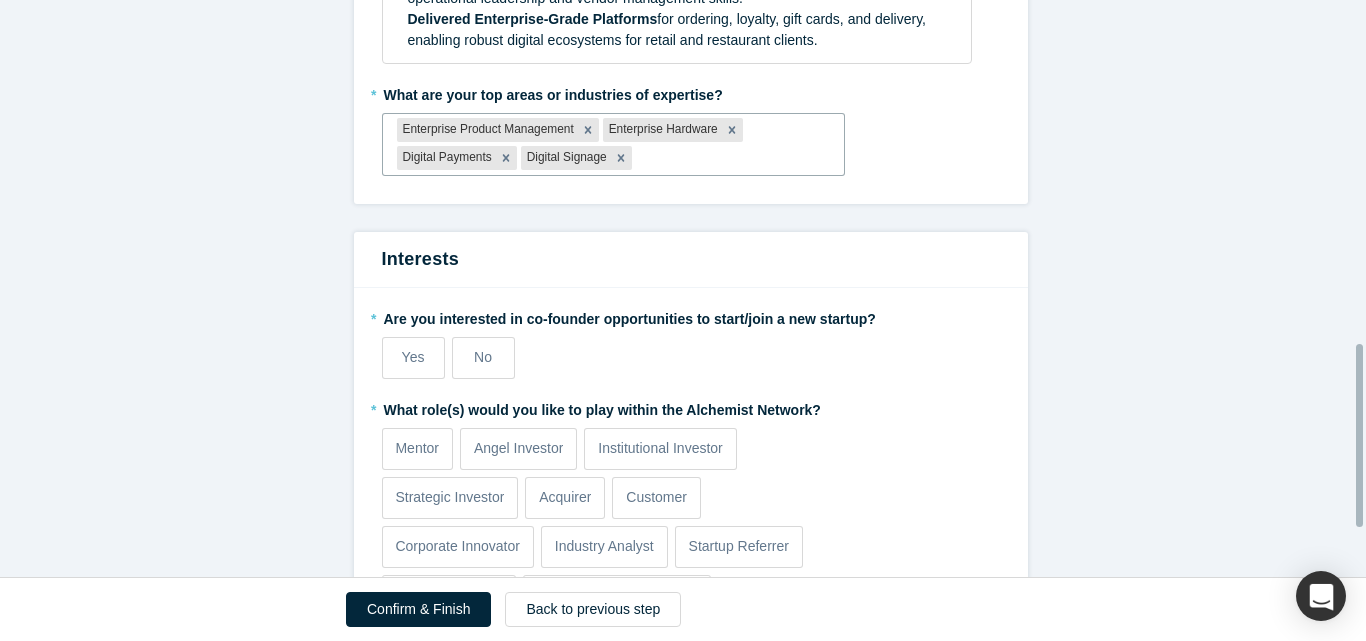 scroll, scrollTop: 1177, scrollLeft: 0, axis: vertical 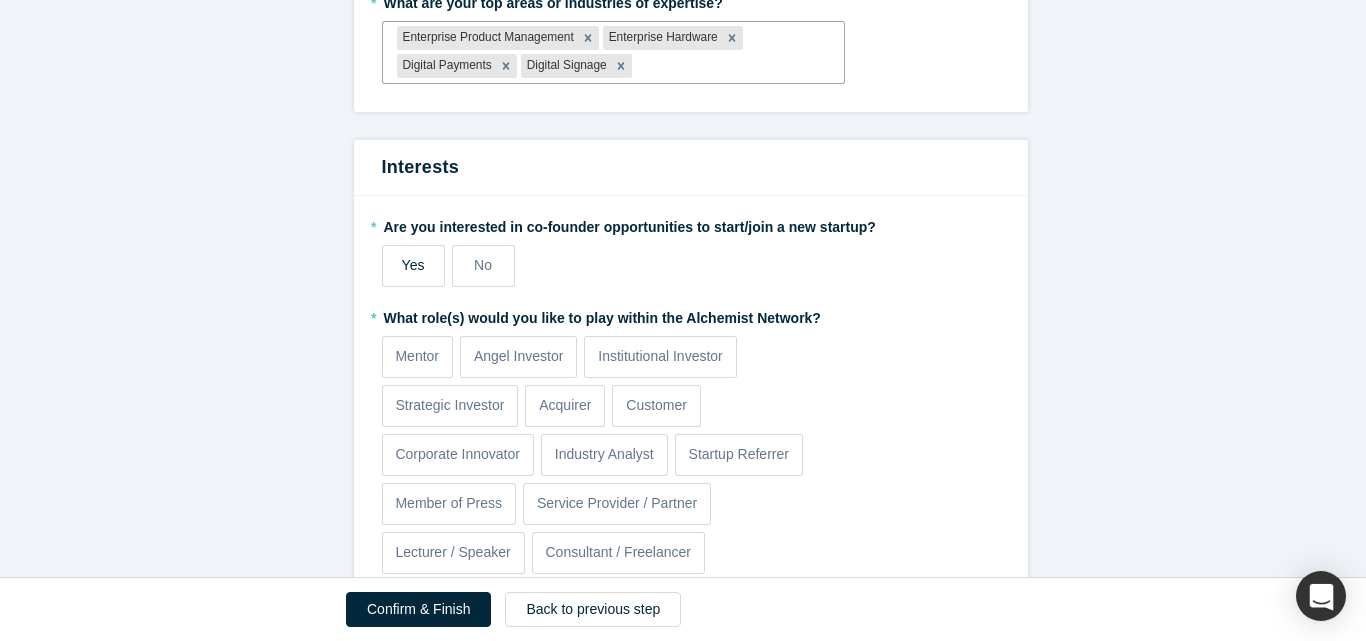 click on "Yes" at bounding box center (413, 265) 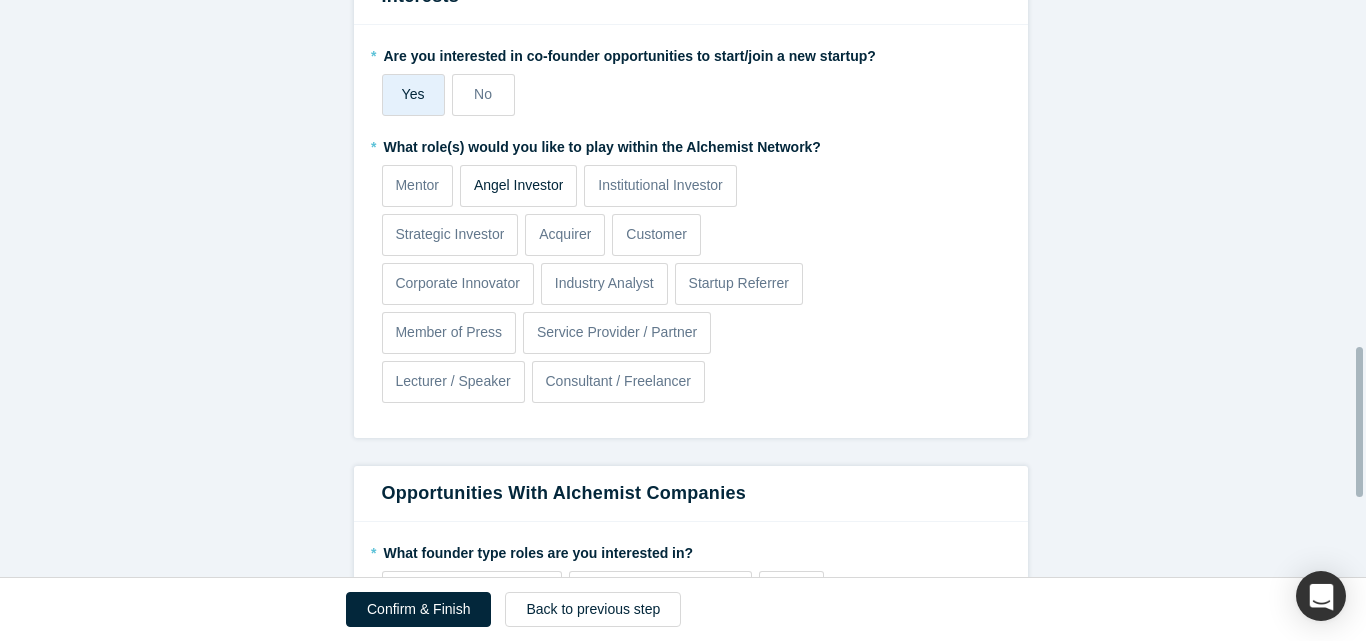 scroll, scrollTop: 1354, scrollLeft: 0, axis: vertical 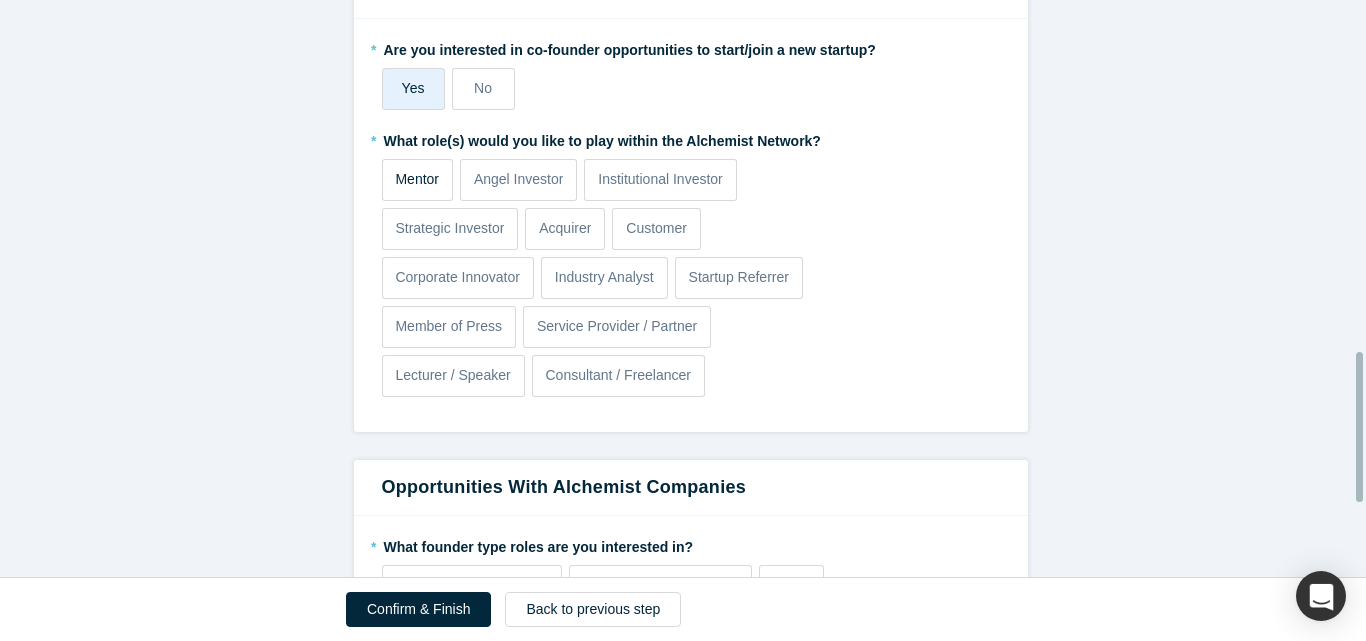 click on "Mentor" at bounding box center [417, 180] 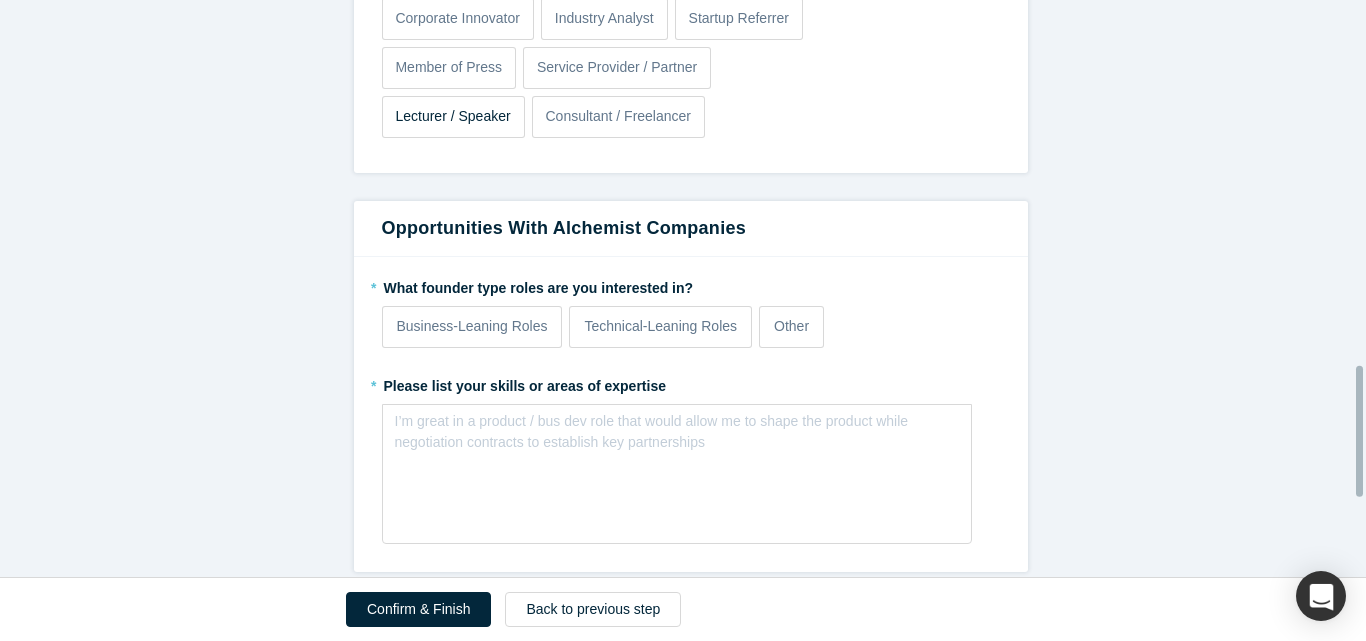 scroll, scrollTop: 1617, scrollLeft: 0, axis: vertical 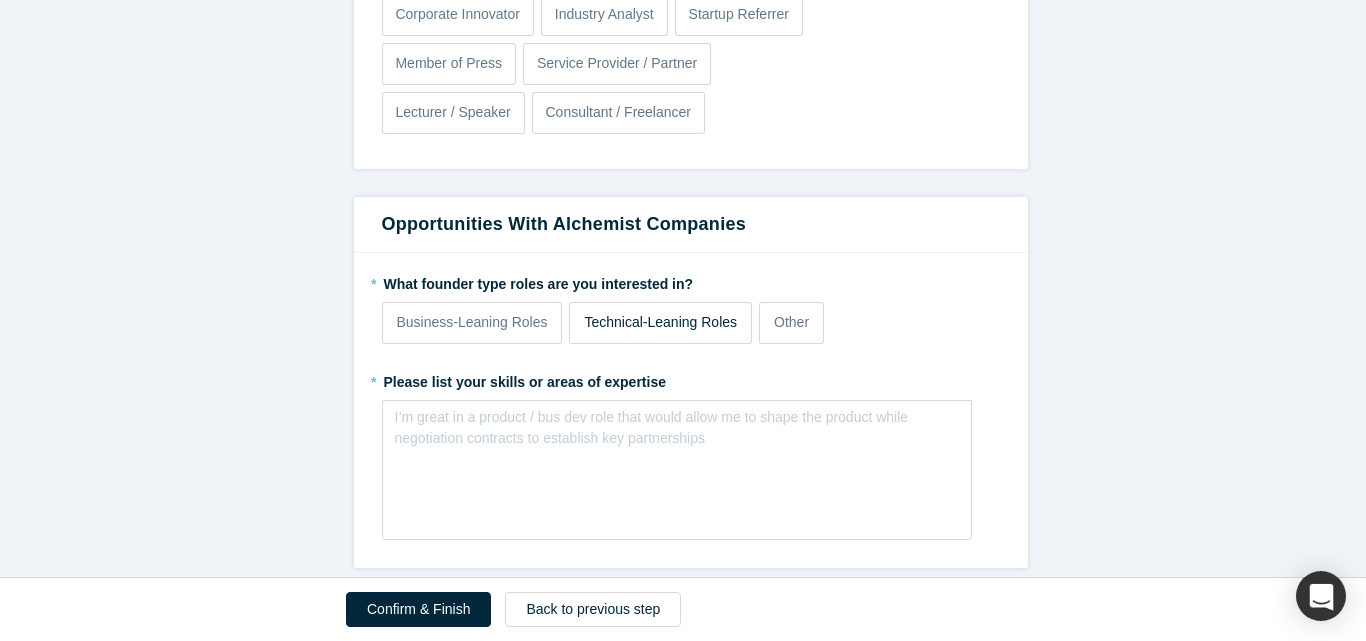click on "Technical-Leaning Roles" at bounding box center [660, 323] 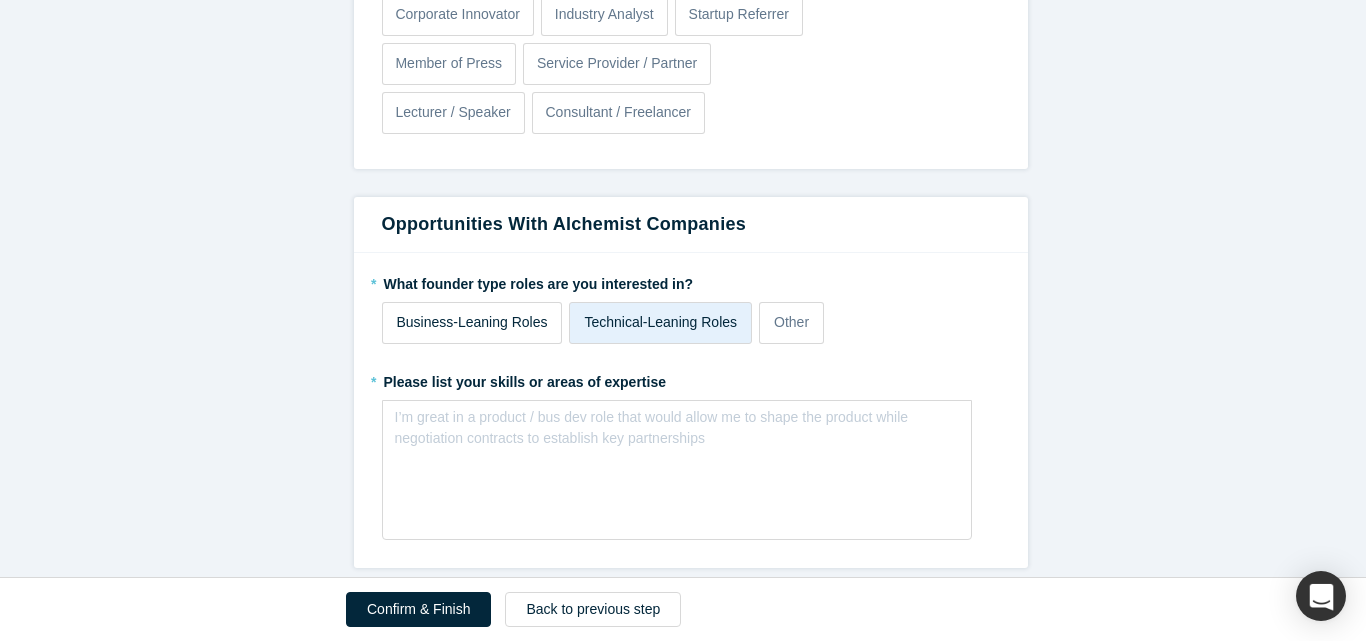 click on "Business-Leaning Roles" at bounding box center (472, 322) 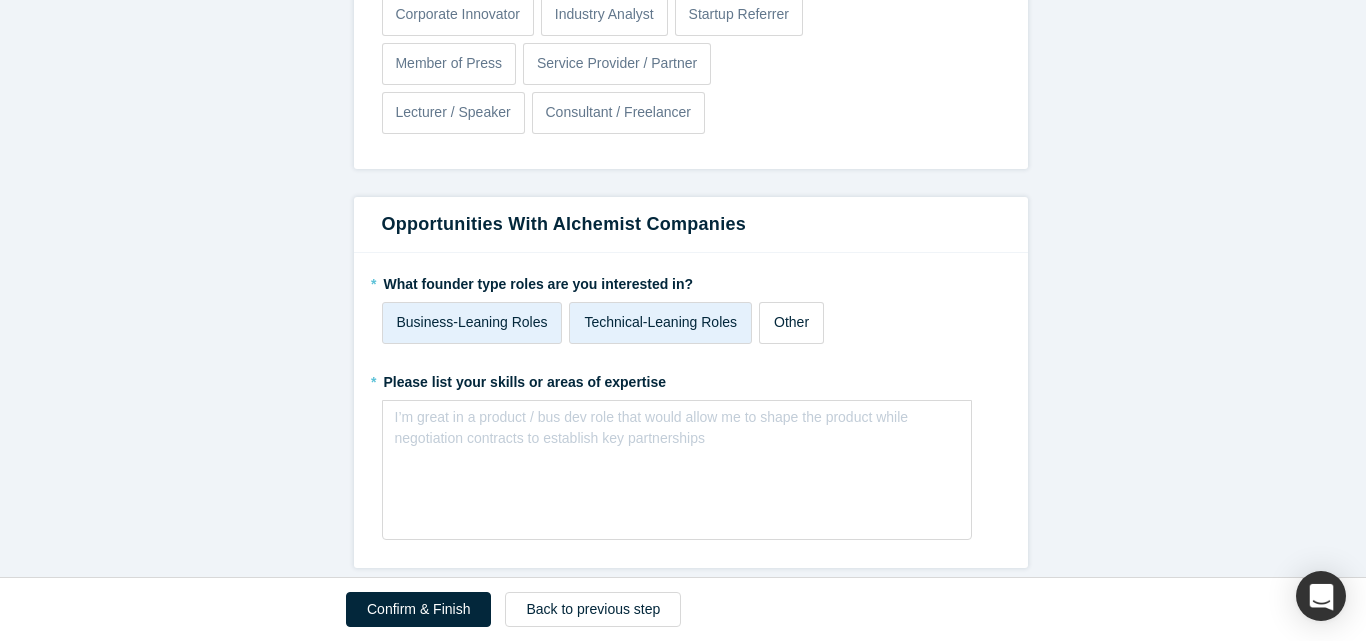 click on "Other" at bounding box center [791, 322] 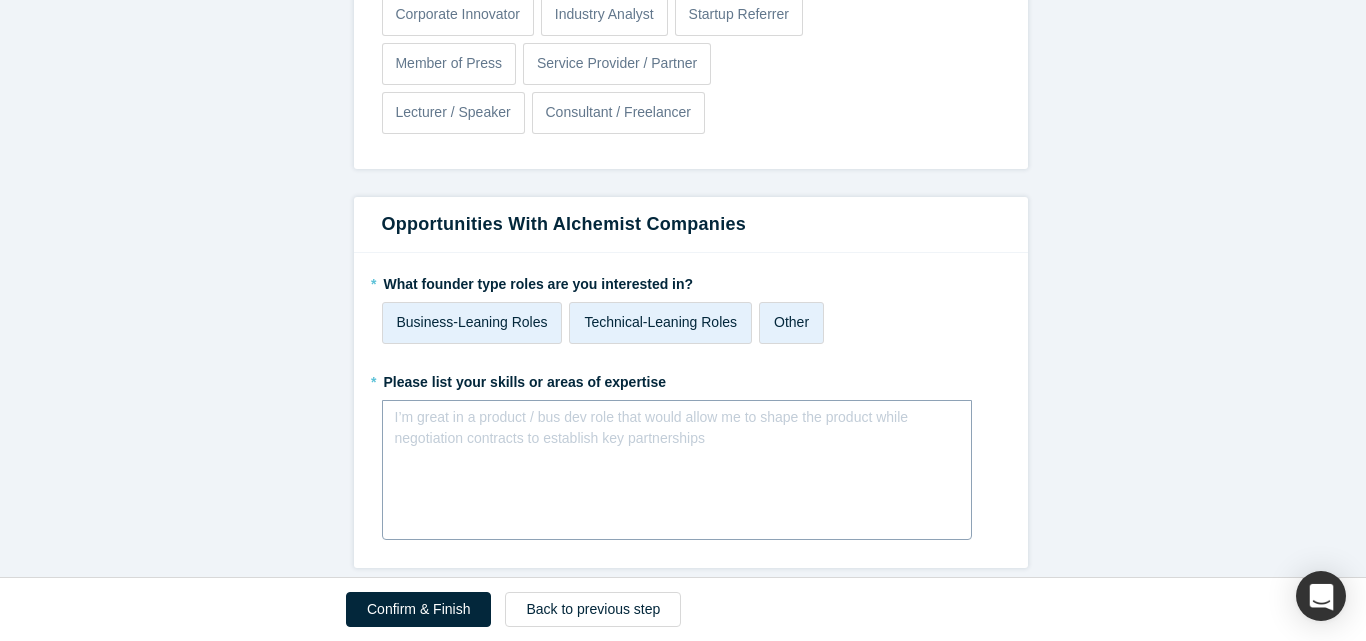 click at bounding box center (677, 423) 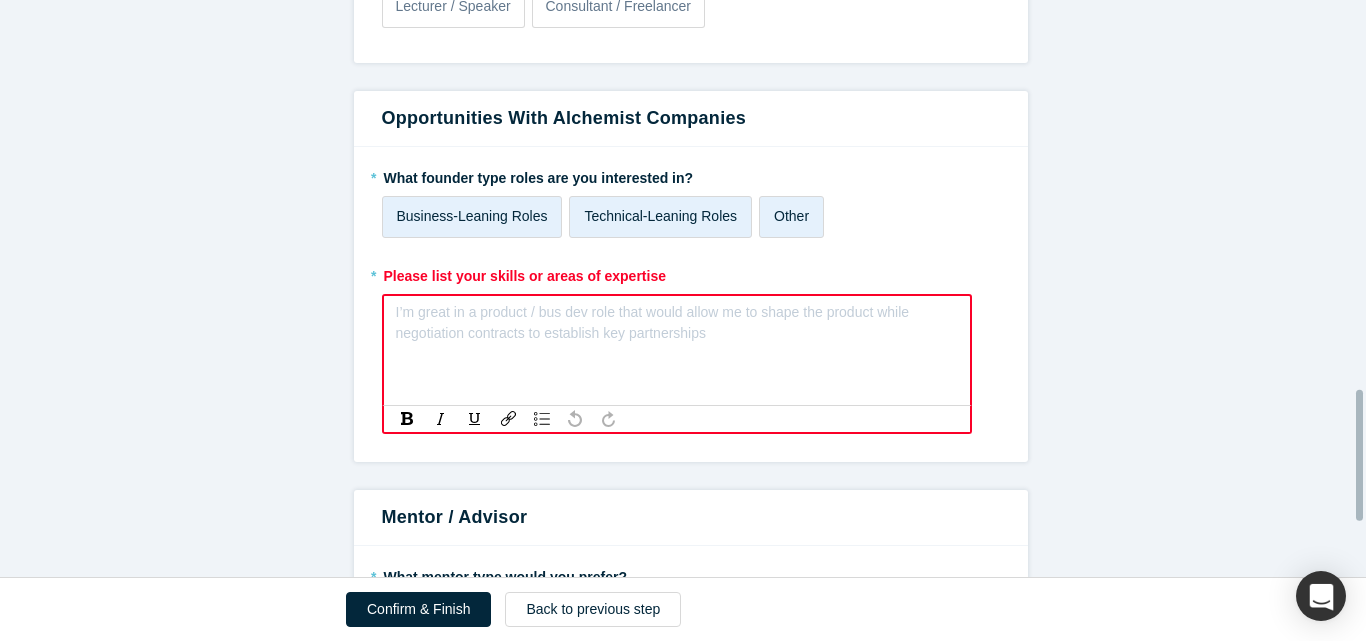 scroll, scrollTop: 1724, scrollLeft: 0, axis: vertical 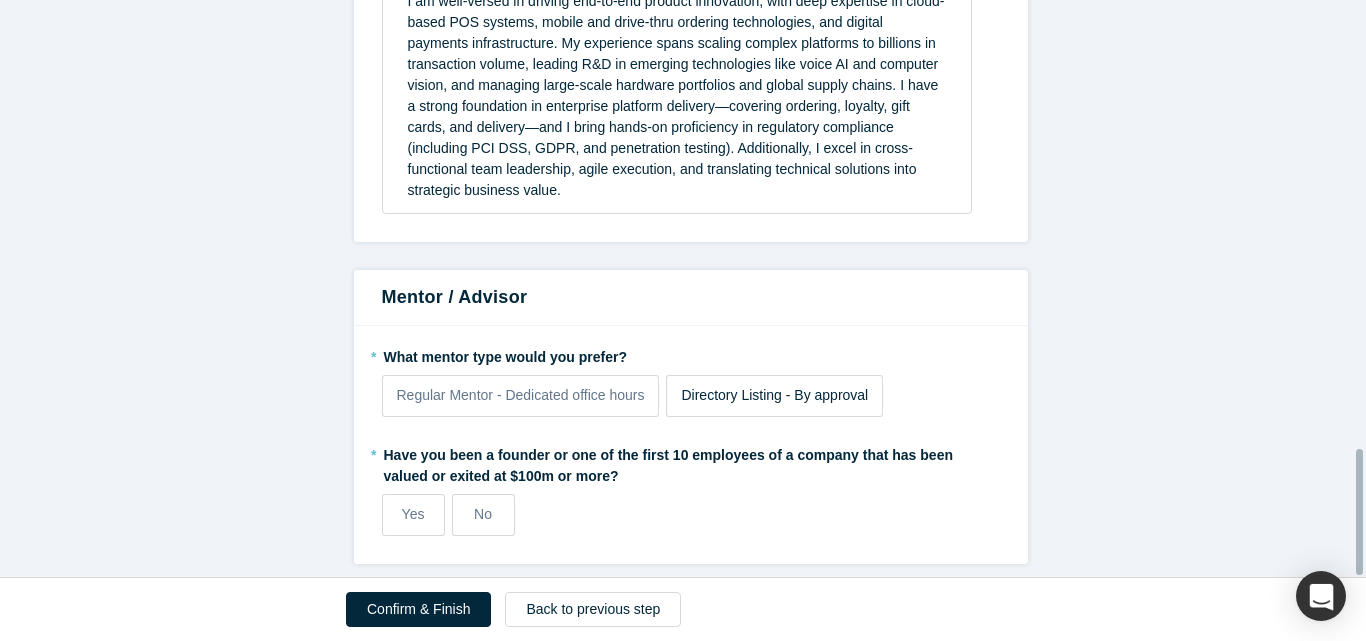 click on "Directory Listing - By approval" at bounding box center (774, 396) 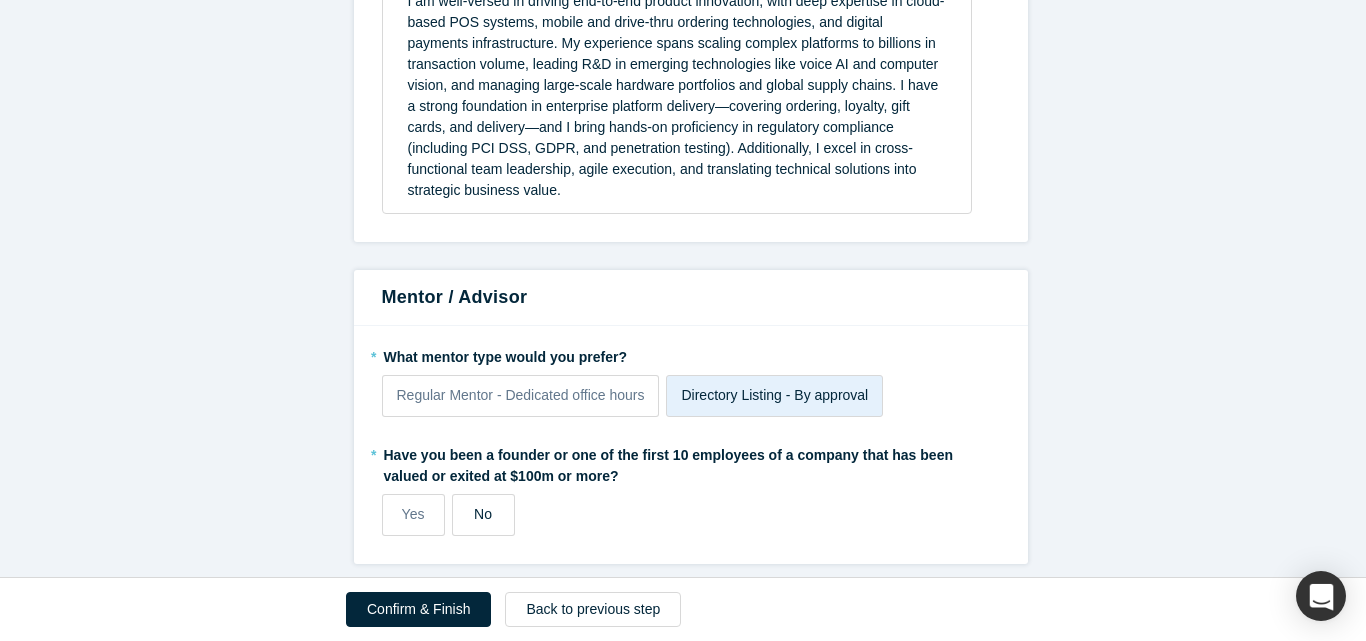 click on "No" at bounding box center (483, 515) 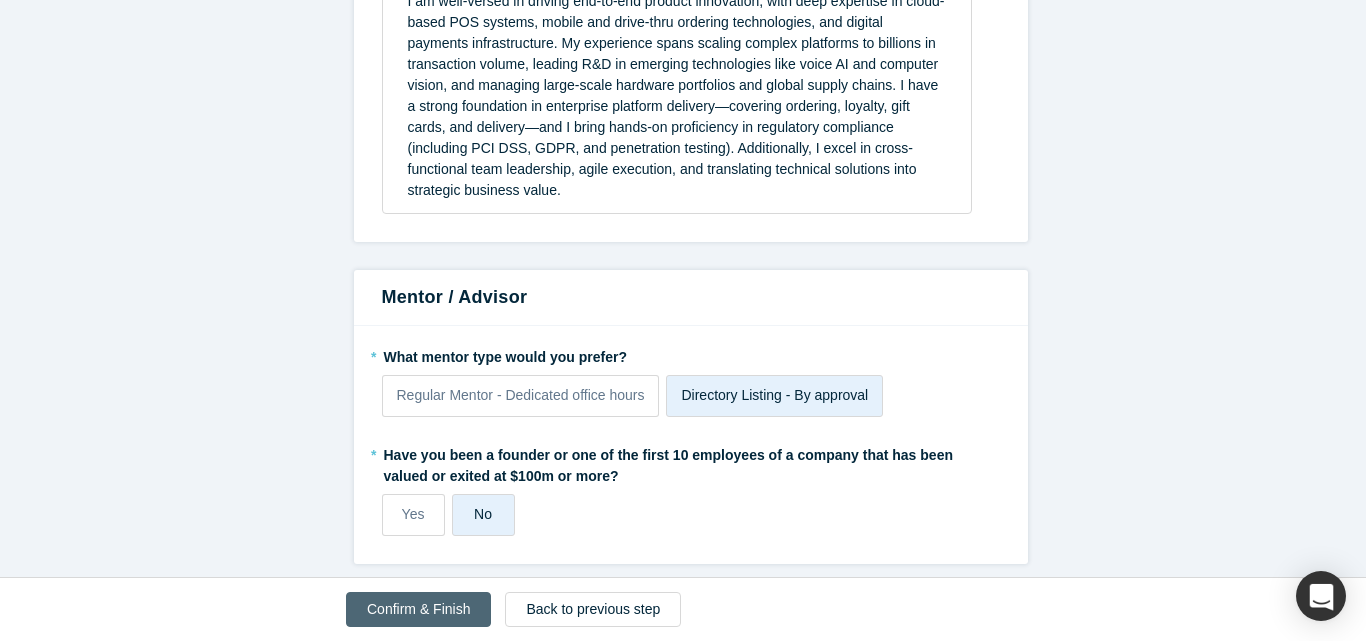 click on "Confirm & Finish" at bounding box center [418, 609] 